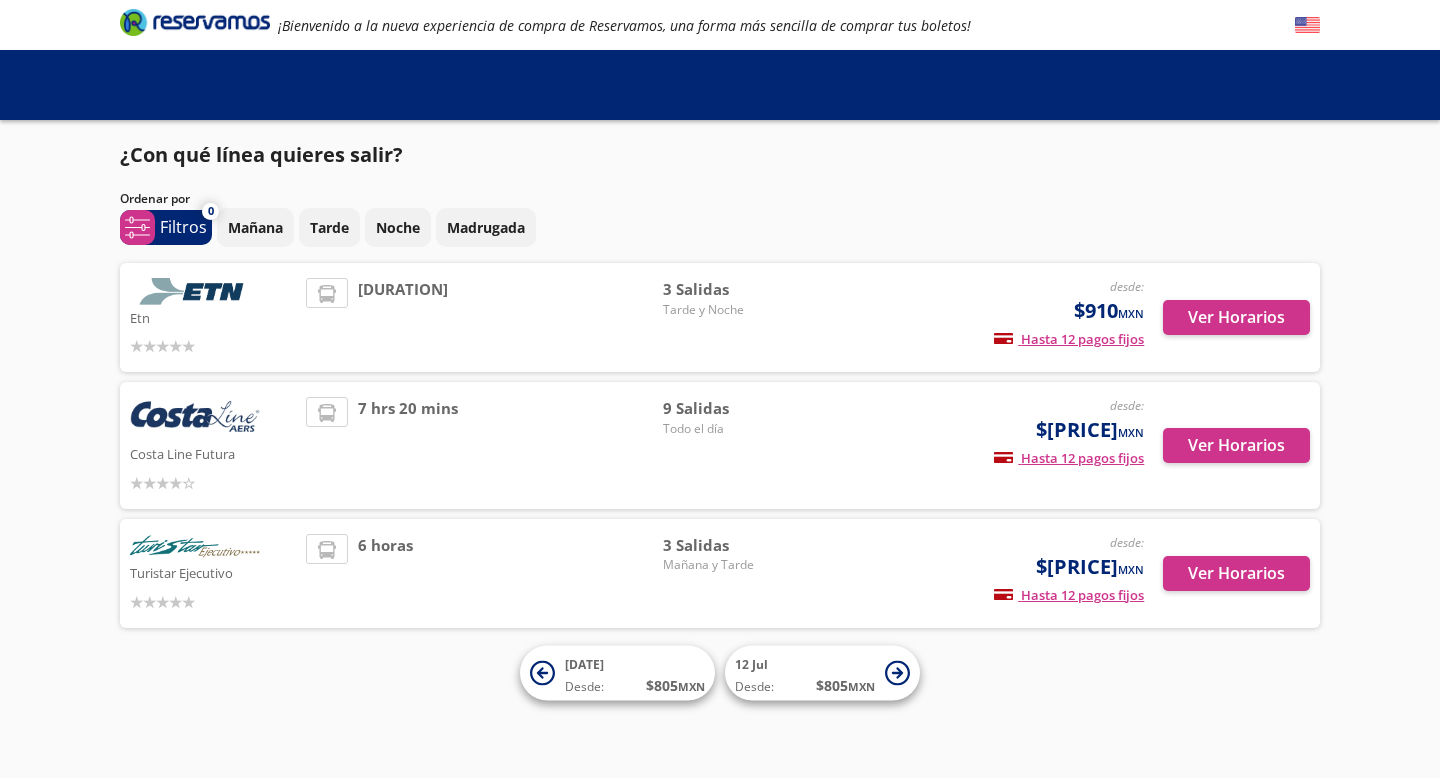 scroll, scrollTop: 0, scrollLeft: 0, axis: both 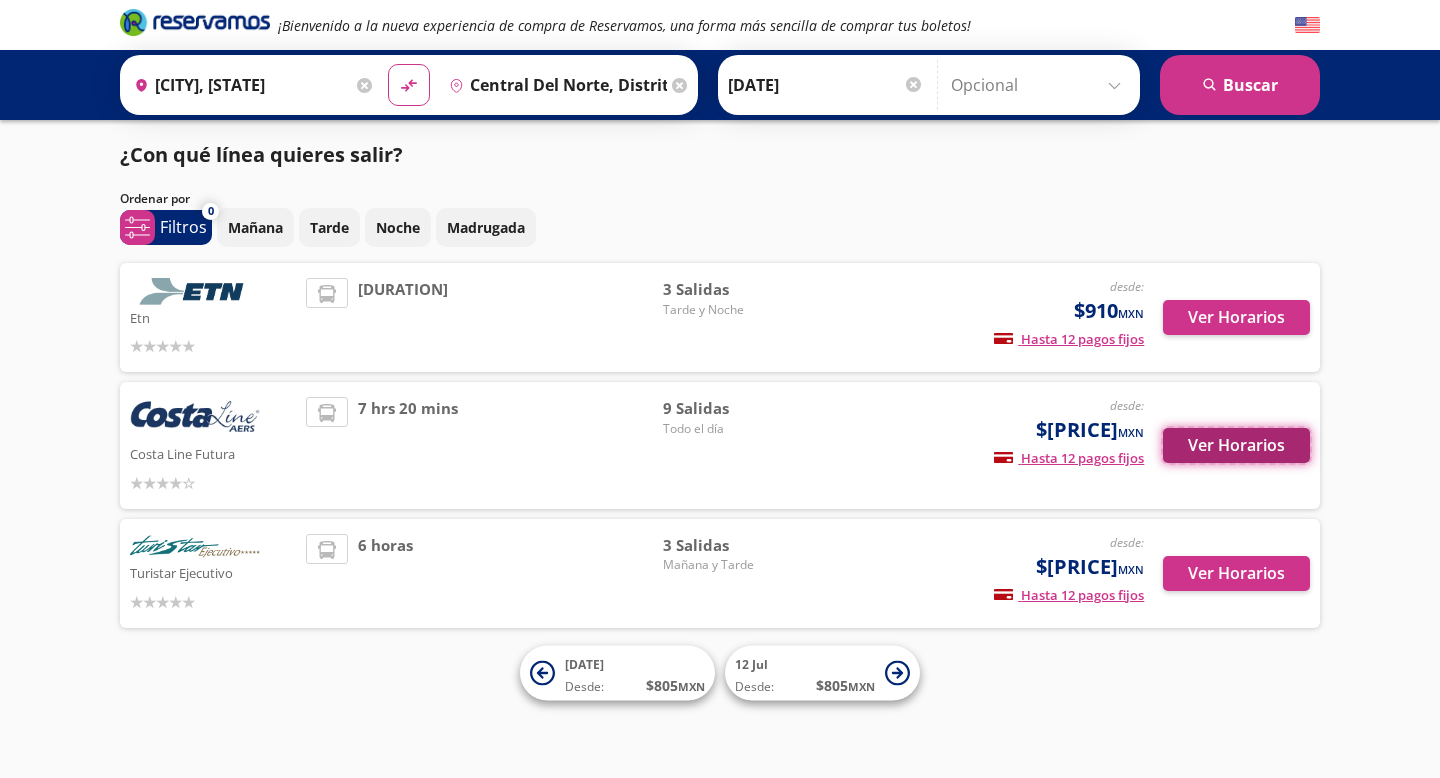 click on "Ver Horarios" at bounding box center (1236, 317) 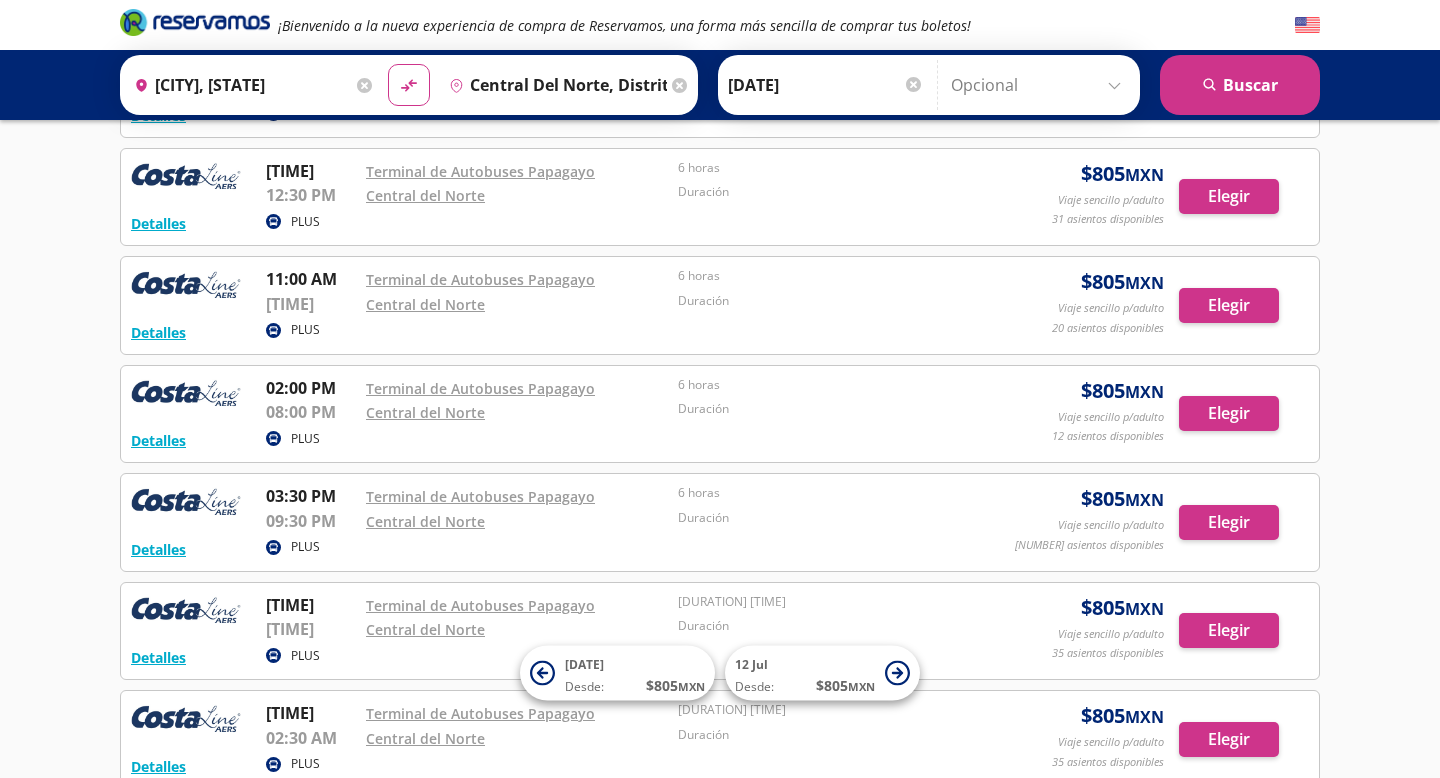 scroll, scrollTop: 0, scrollLeft: 0, axis: both 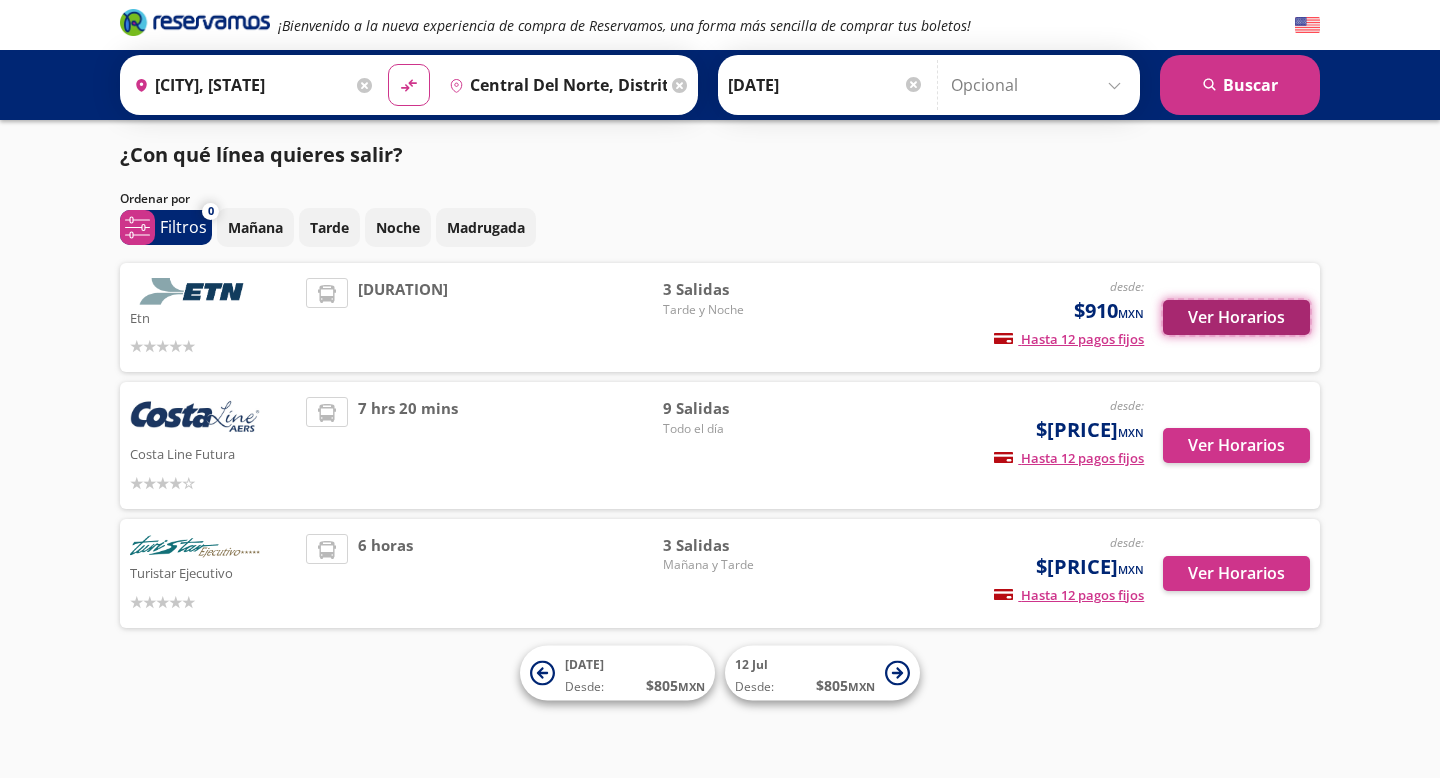 click on "Ver Horarios" at bounding box center [1236, 317] 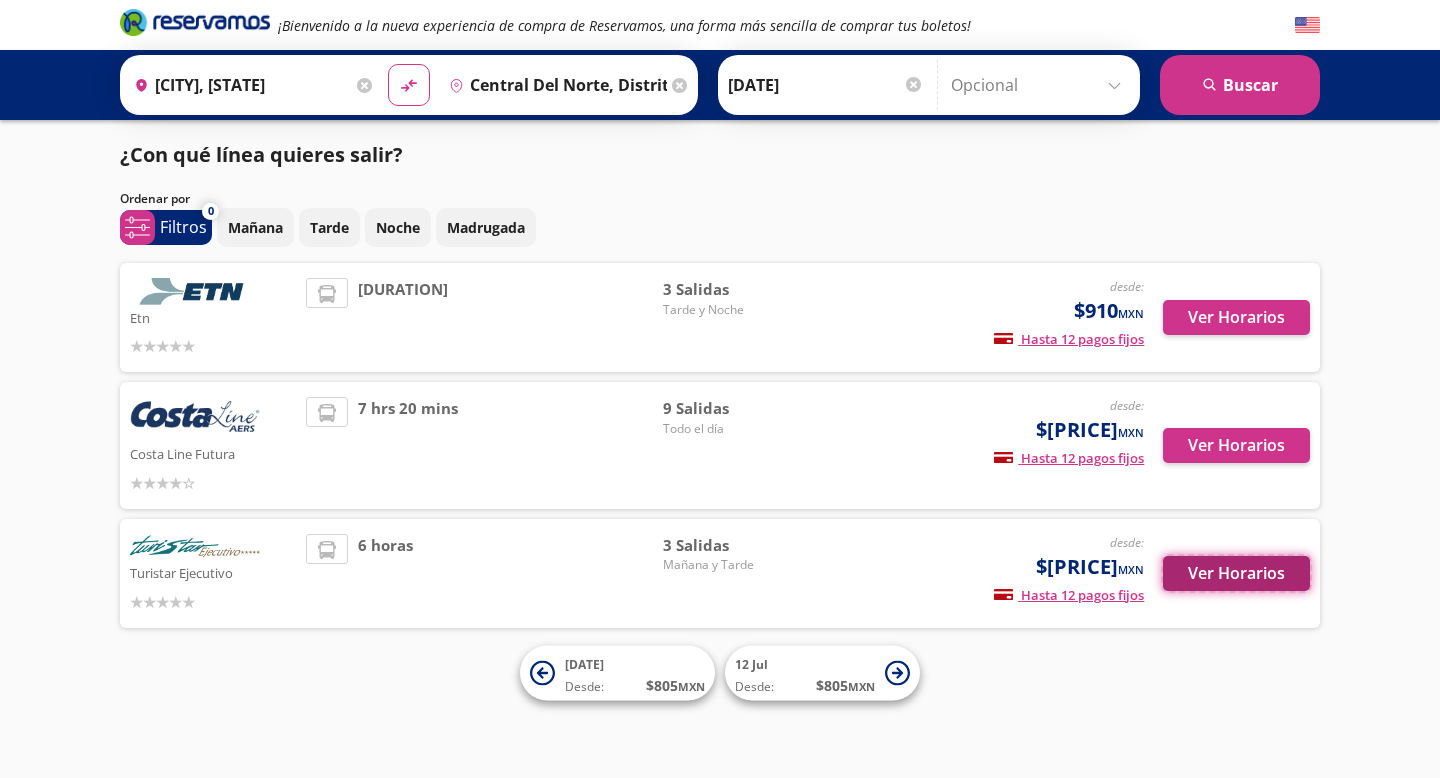 click on "Ver Horarios" at bounding box center (1236, 317) 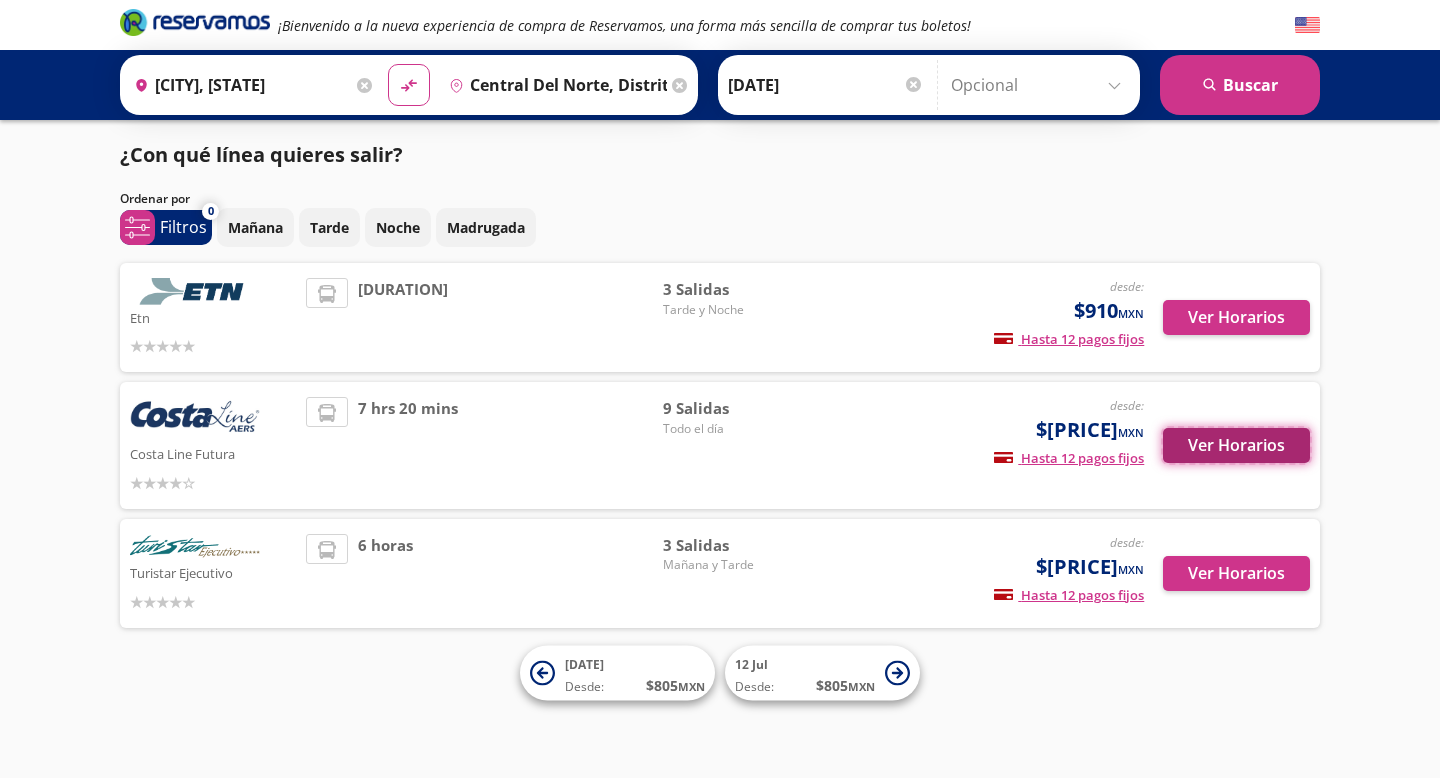 click on "Ver Horarios" at bounding box center (1236, 317) 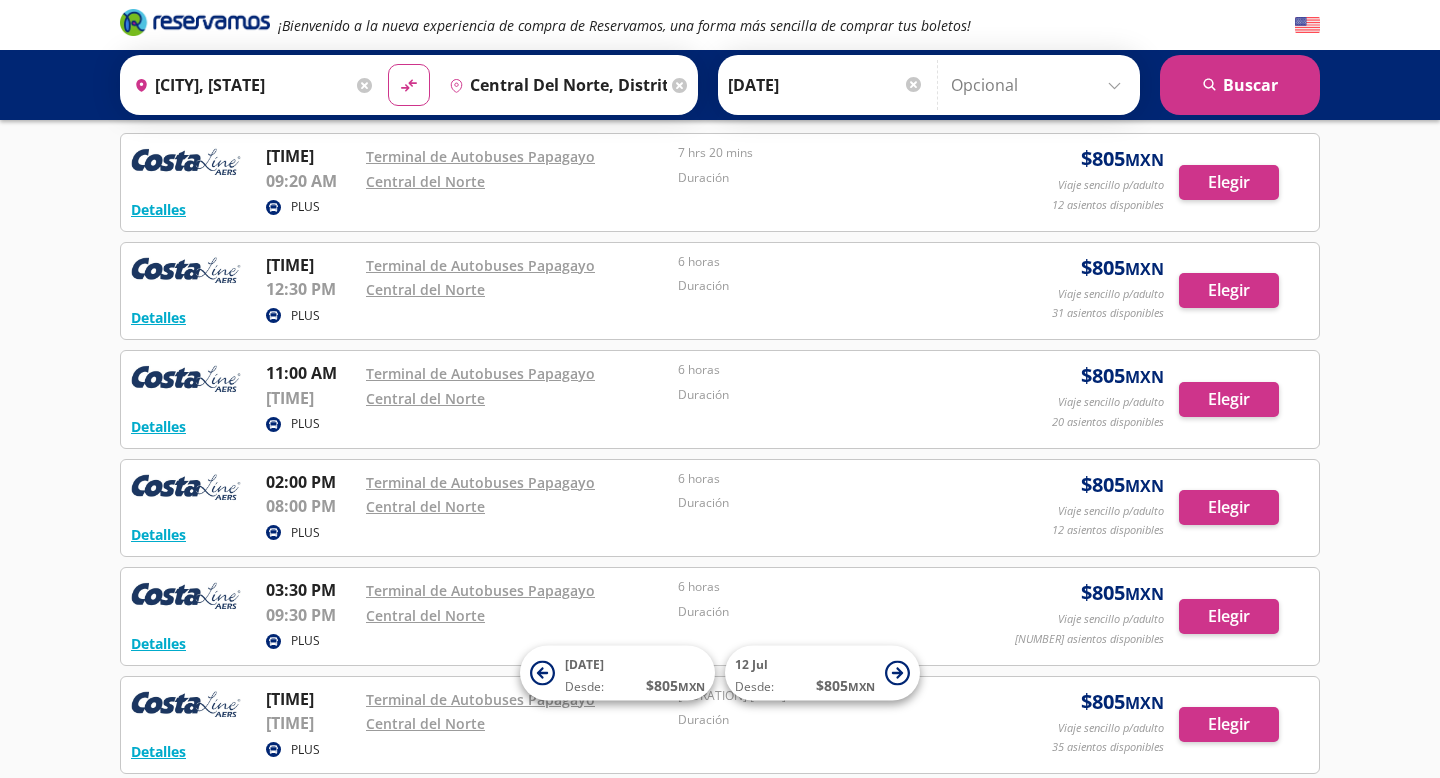 scroll, scrollTop: 100, scrollLeft: 0, axis: vertical 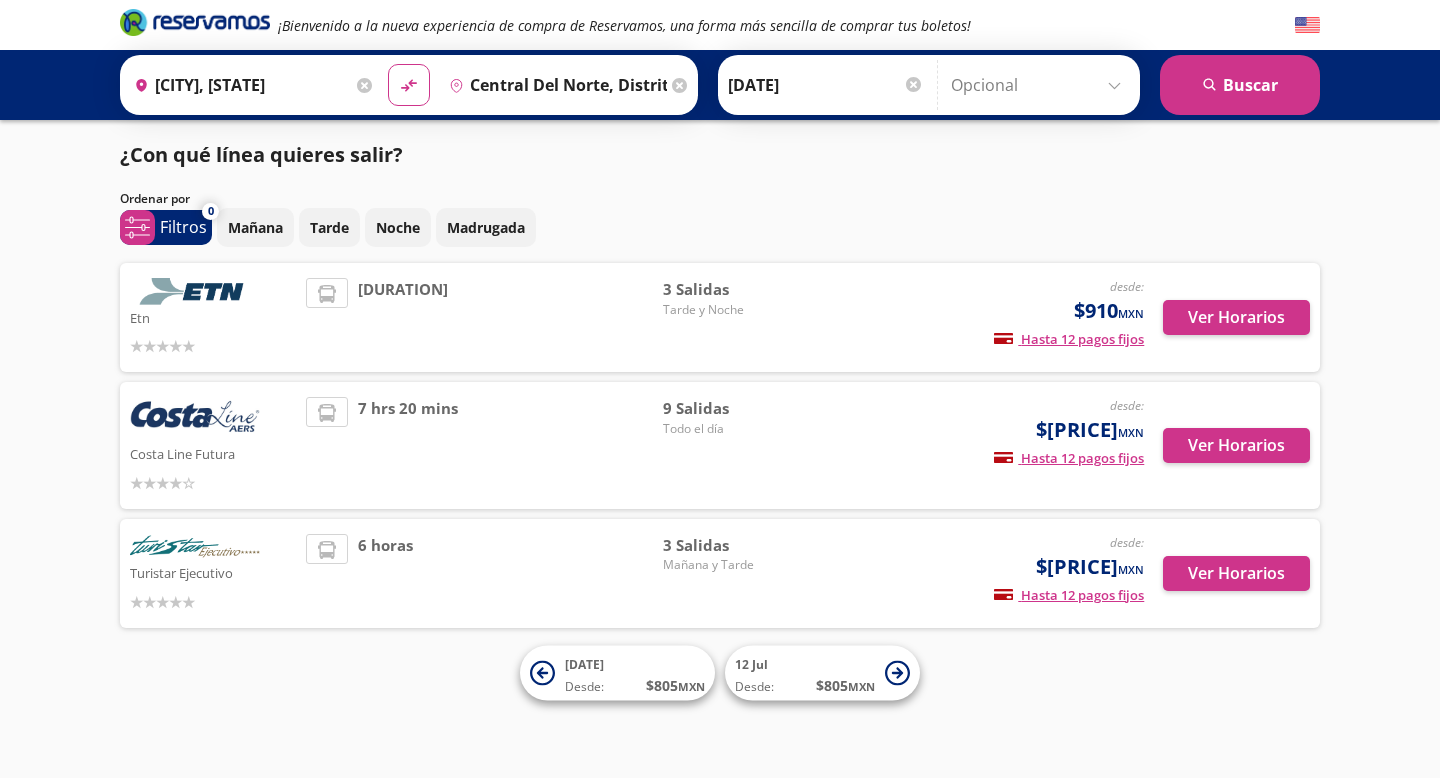 click at bounding box center [195, 291] 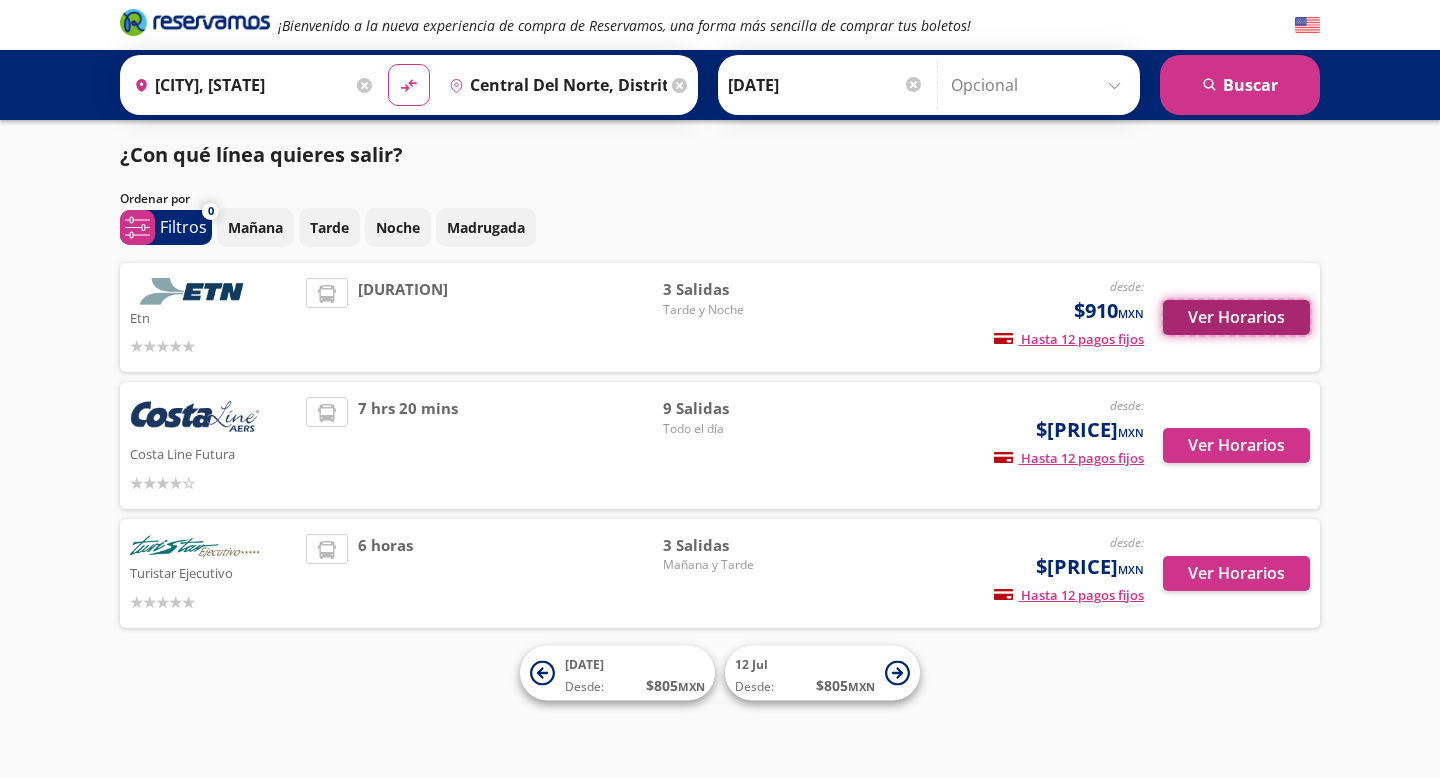 click on "Ver Horarios" at bounding box center [1236, 317] 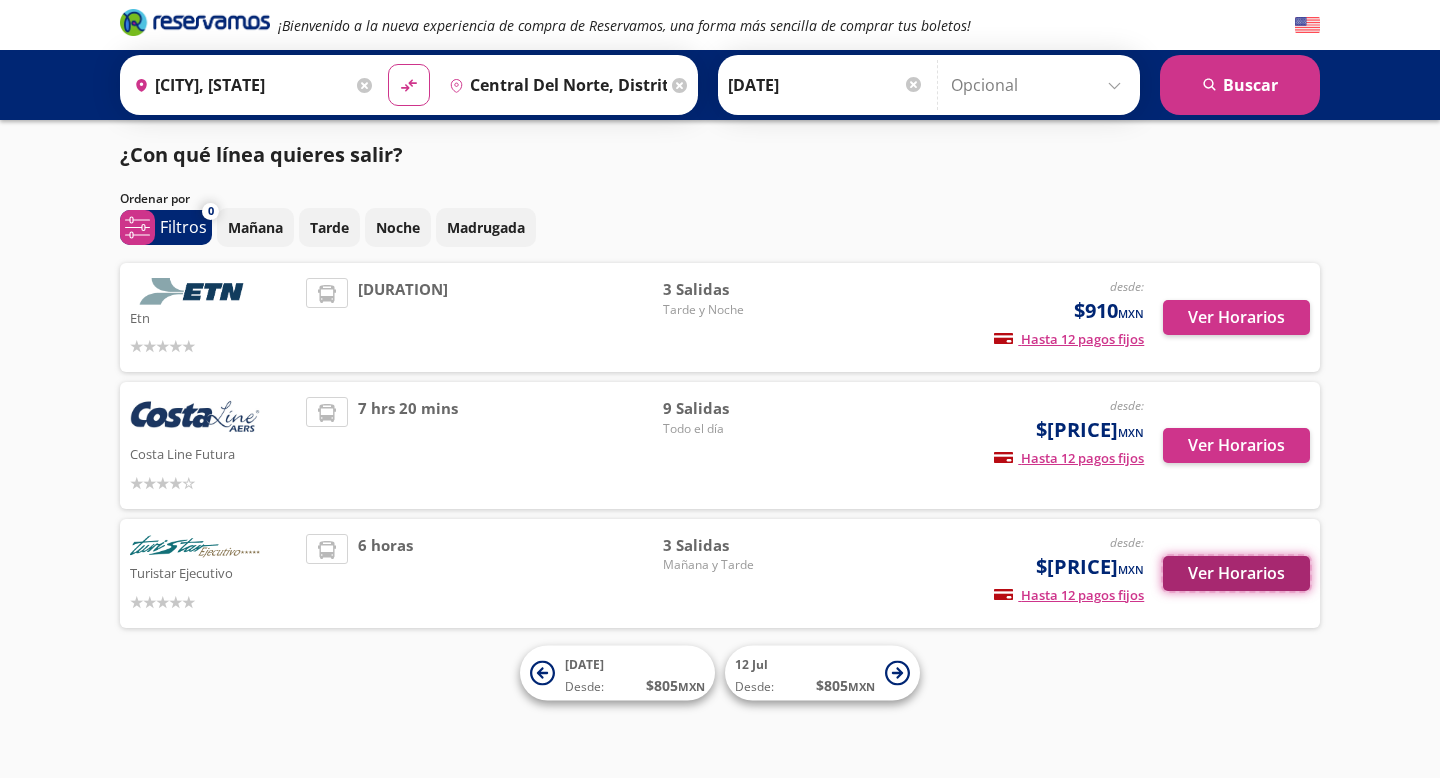click on "Ver Horarios" at bounding box center [1236, 317] 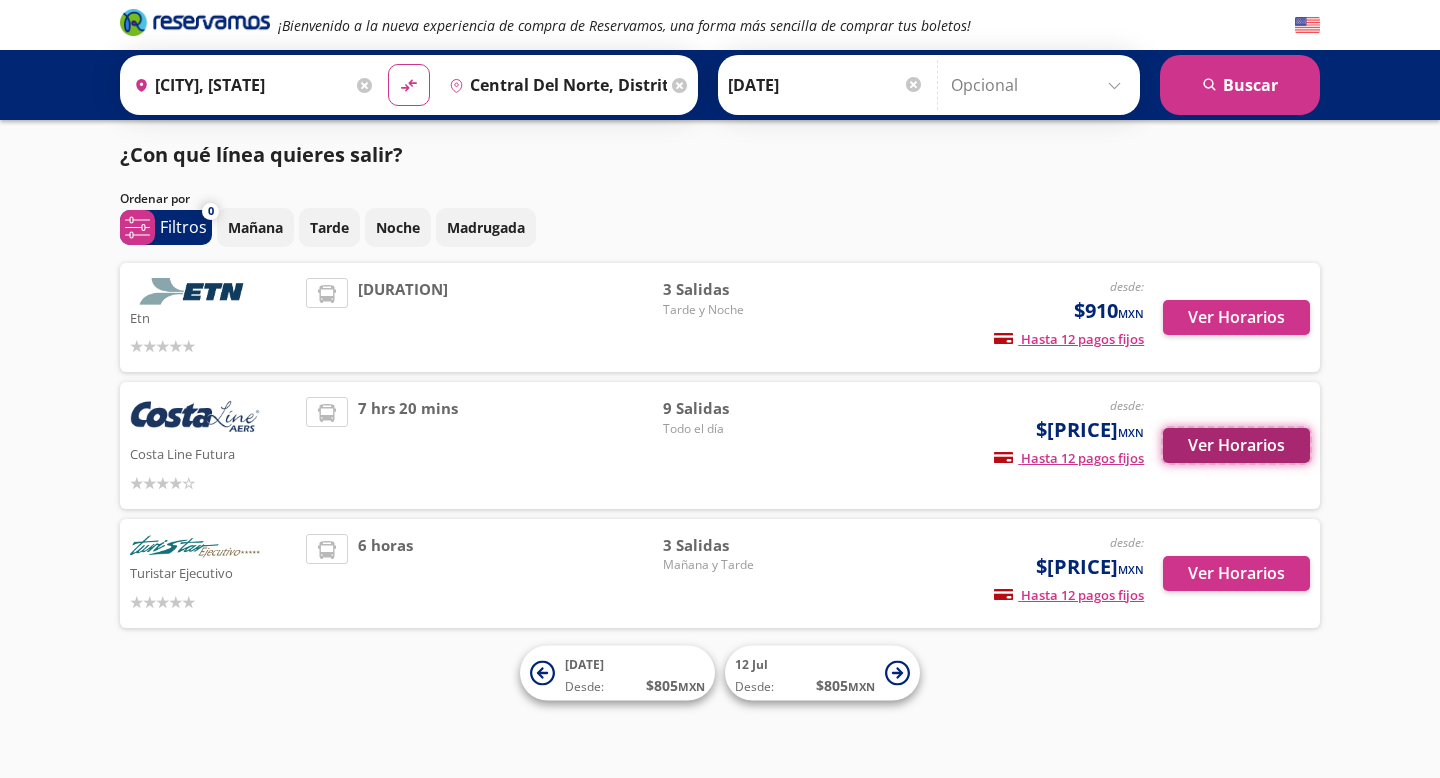 click on "Ver Horarios" at bounding box center [1236, 317] 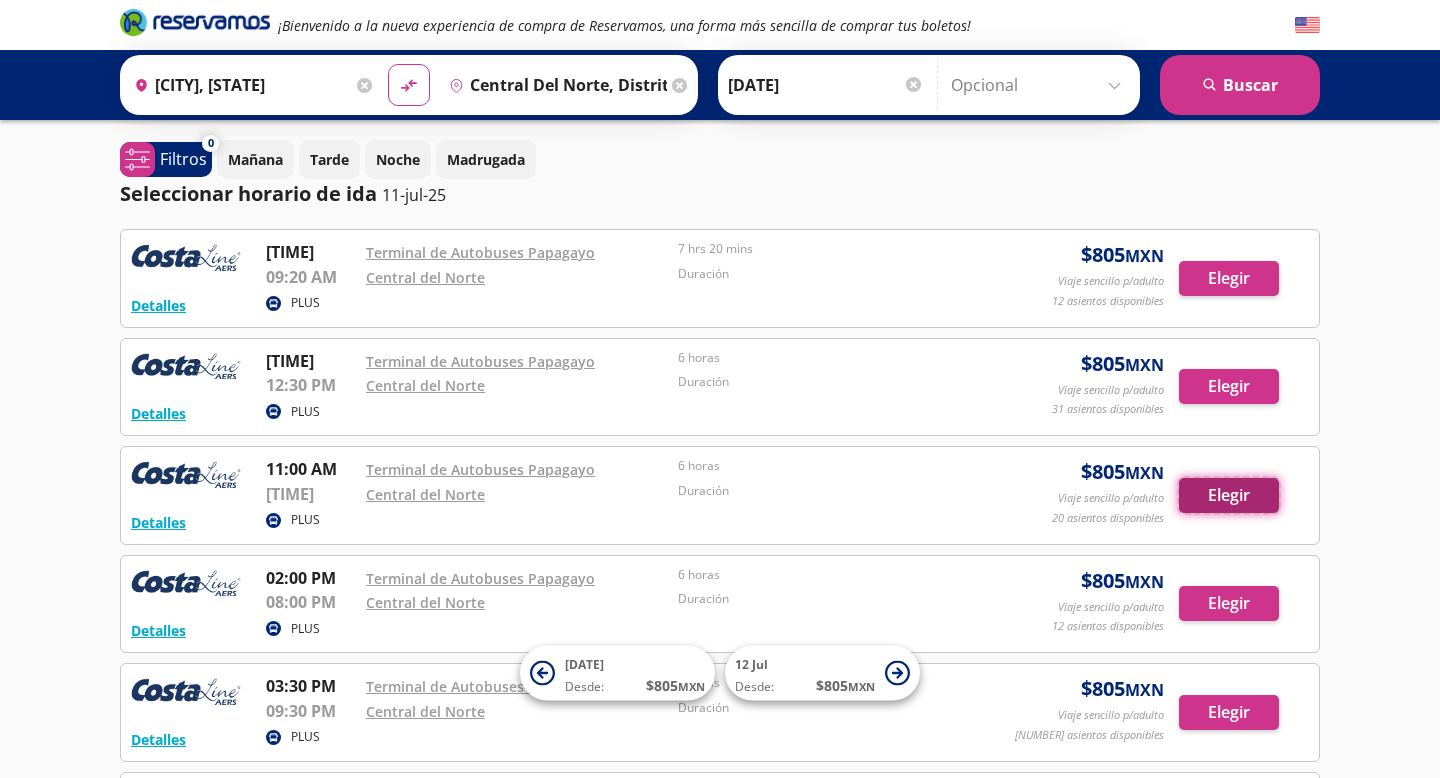 click on "Elegir" at bounding box center (1229, 278) 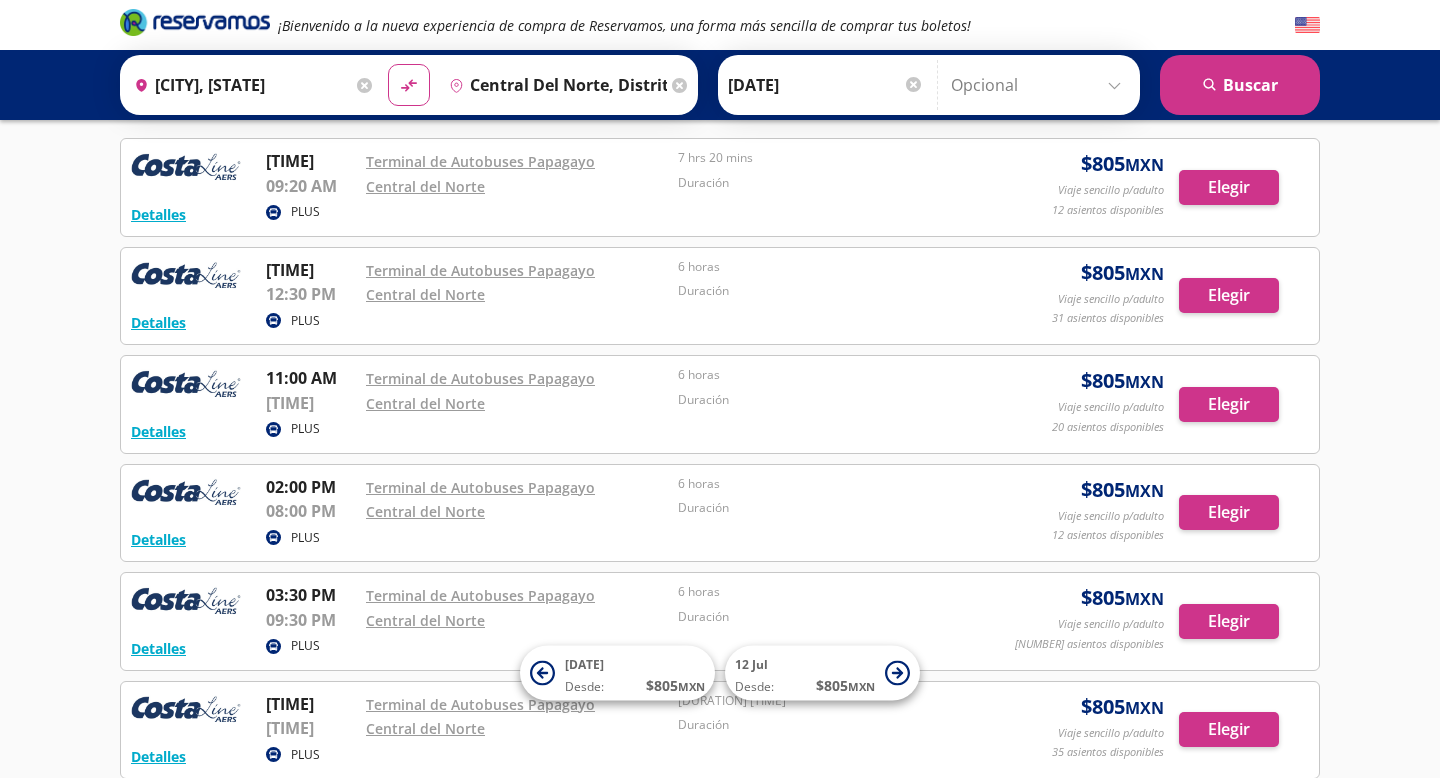 scroll, scrollTop: 94, scrollLeft: 0, axis: vertical 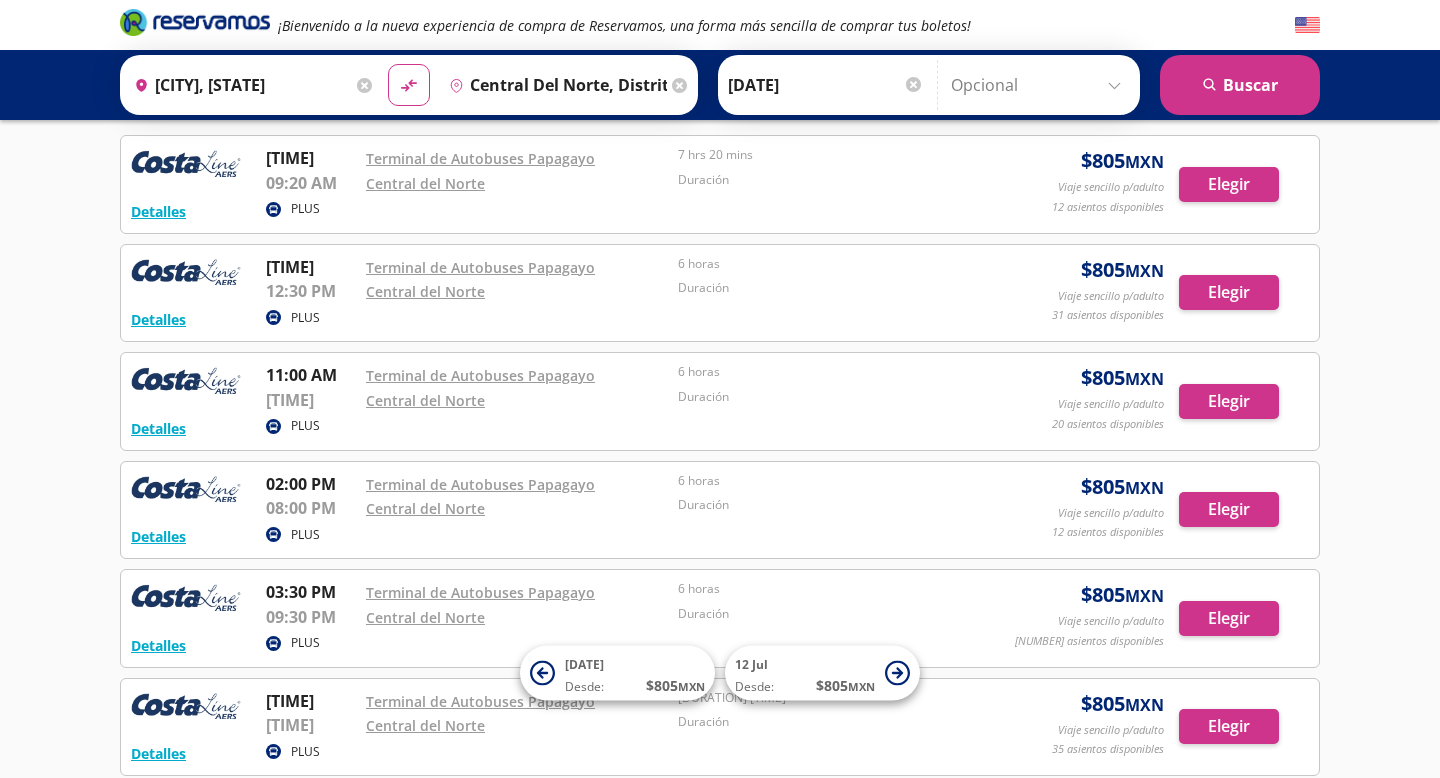 click on "Detalles PLUS 06:30 AM Terminal de Autobuses Papagayo 12:30 PM Central del Norte 6 horas Duración $ 805  MXN Viaje sencillo p/adulto 31 asientos disponibles Elegir 31 asientos disponibles Detalles Elegir" at bounding box center (720, 184) 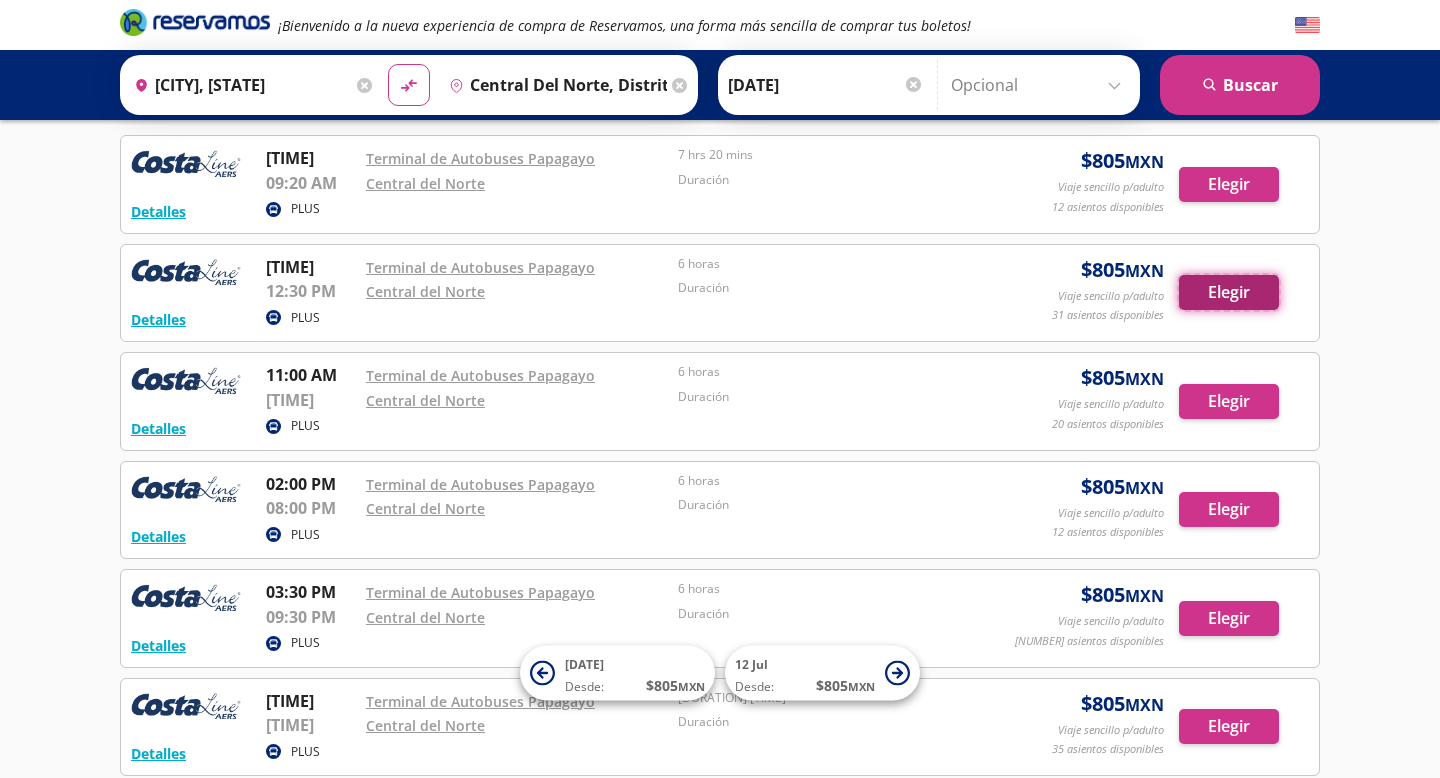 click on "Elegir" at bounding box center (1229, 184) 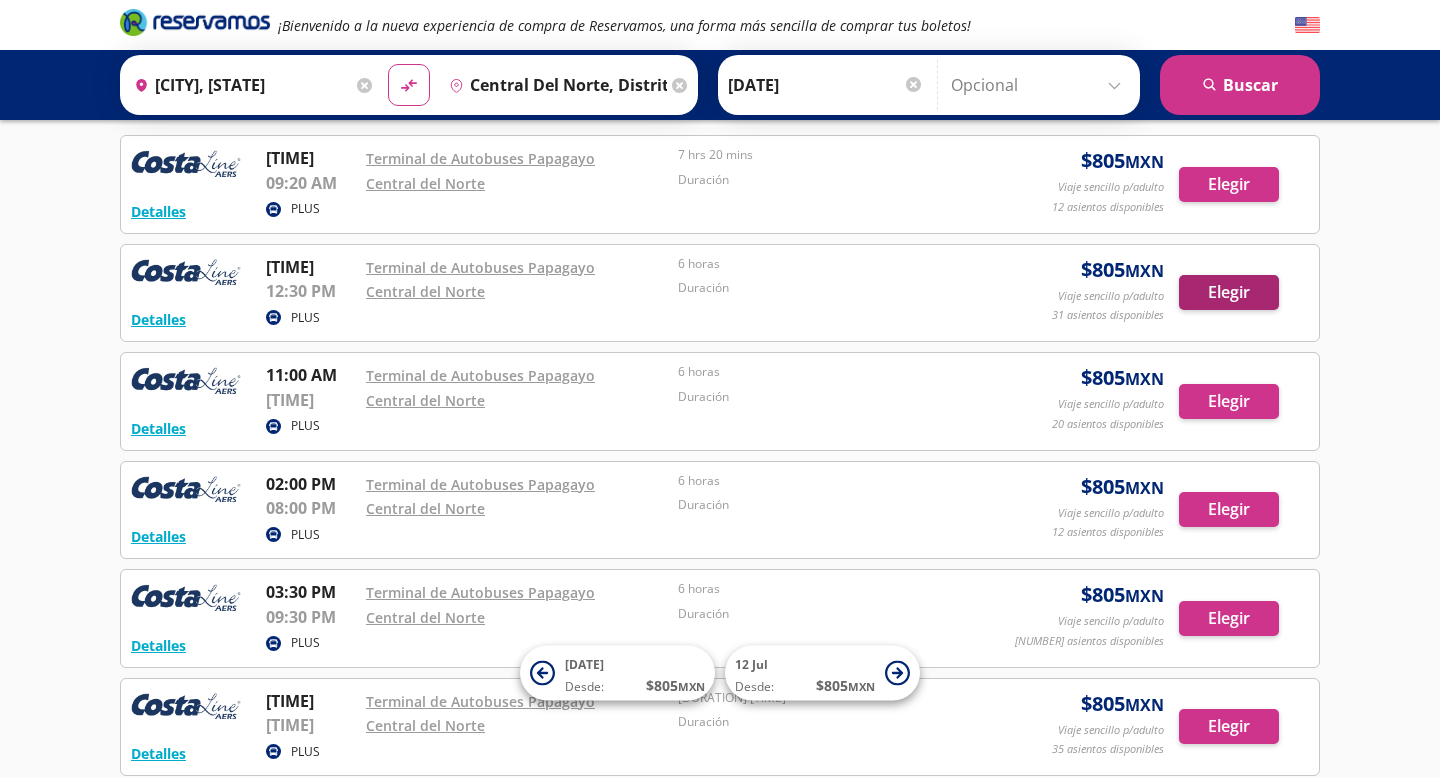 scroll, scrollTop: 0, scrollLeft: 0, axis: both 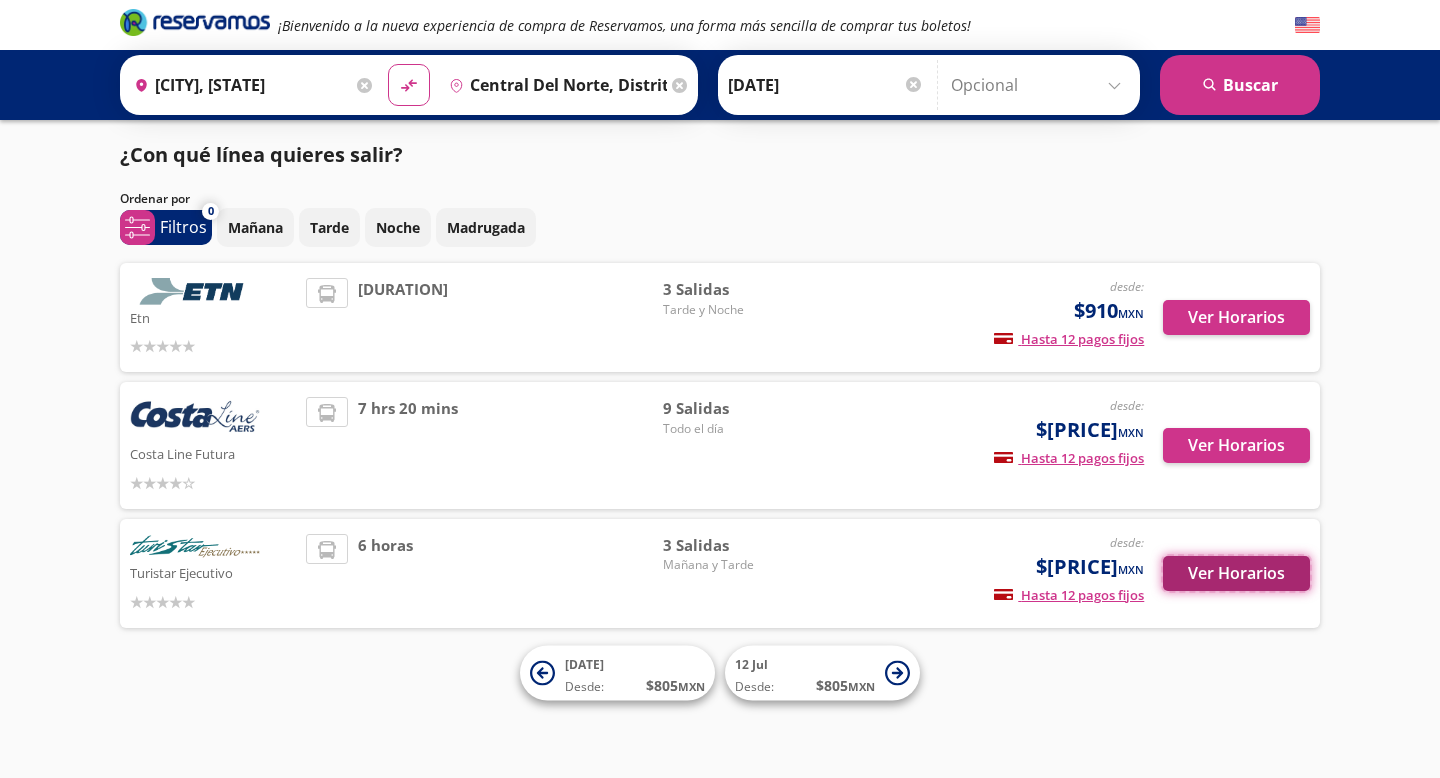 click on "Ver Horarios" at bounding box center (1236, 317) 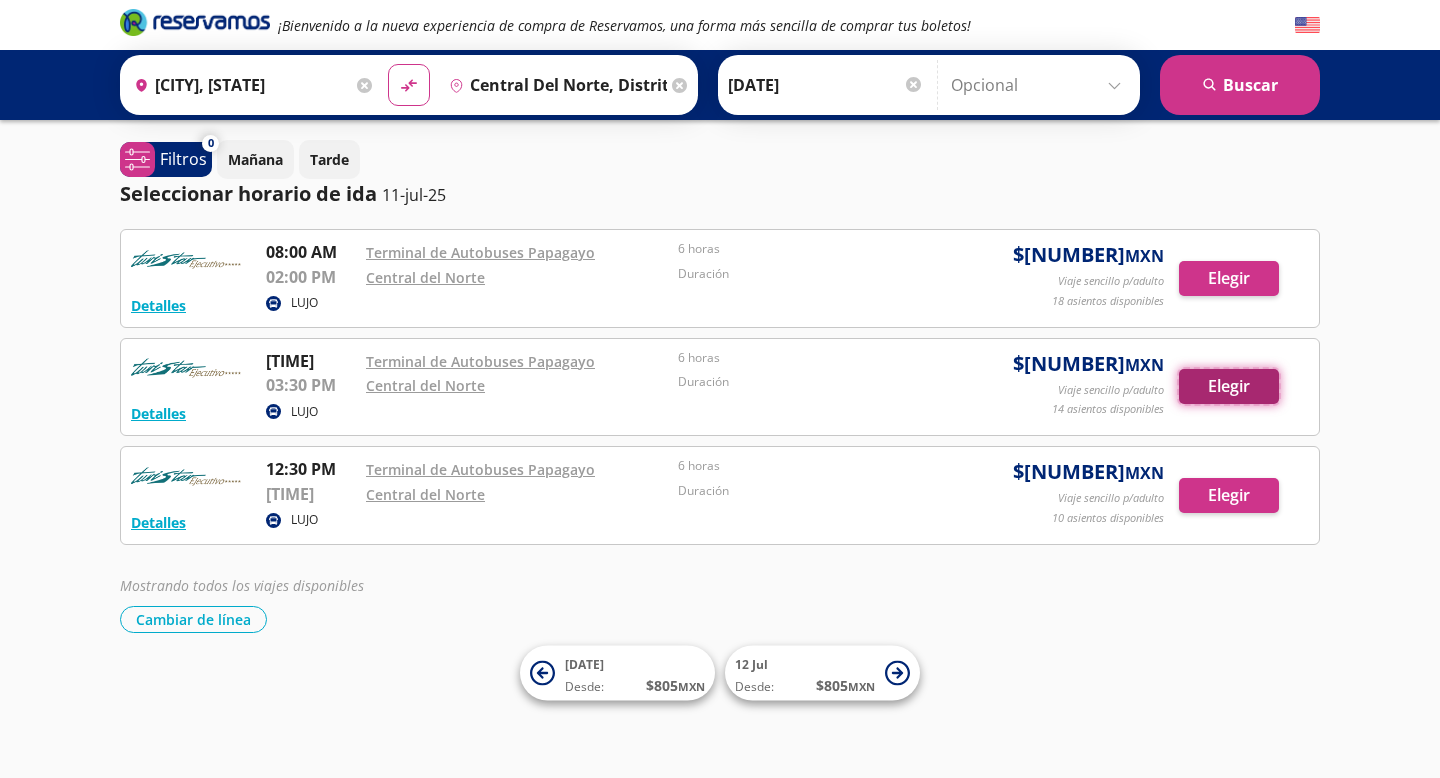 click on "Elegir" at bounding box center (1229, 278) 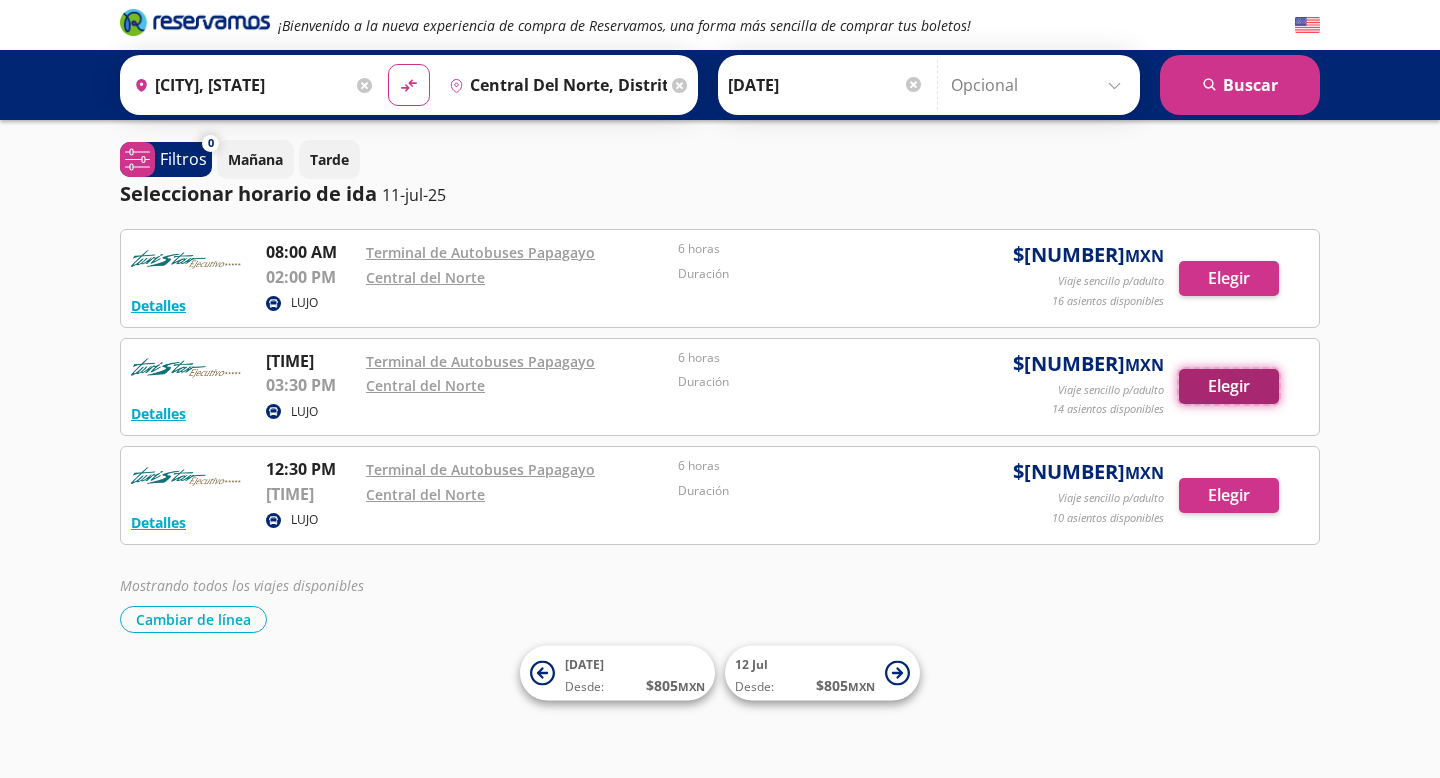 click on "Elegir" at bounding box center (1229, 278) 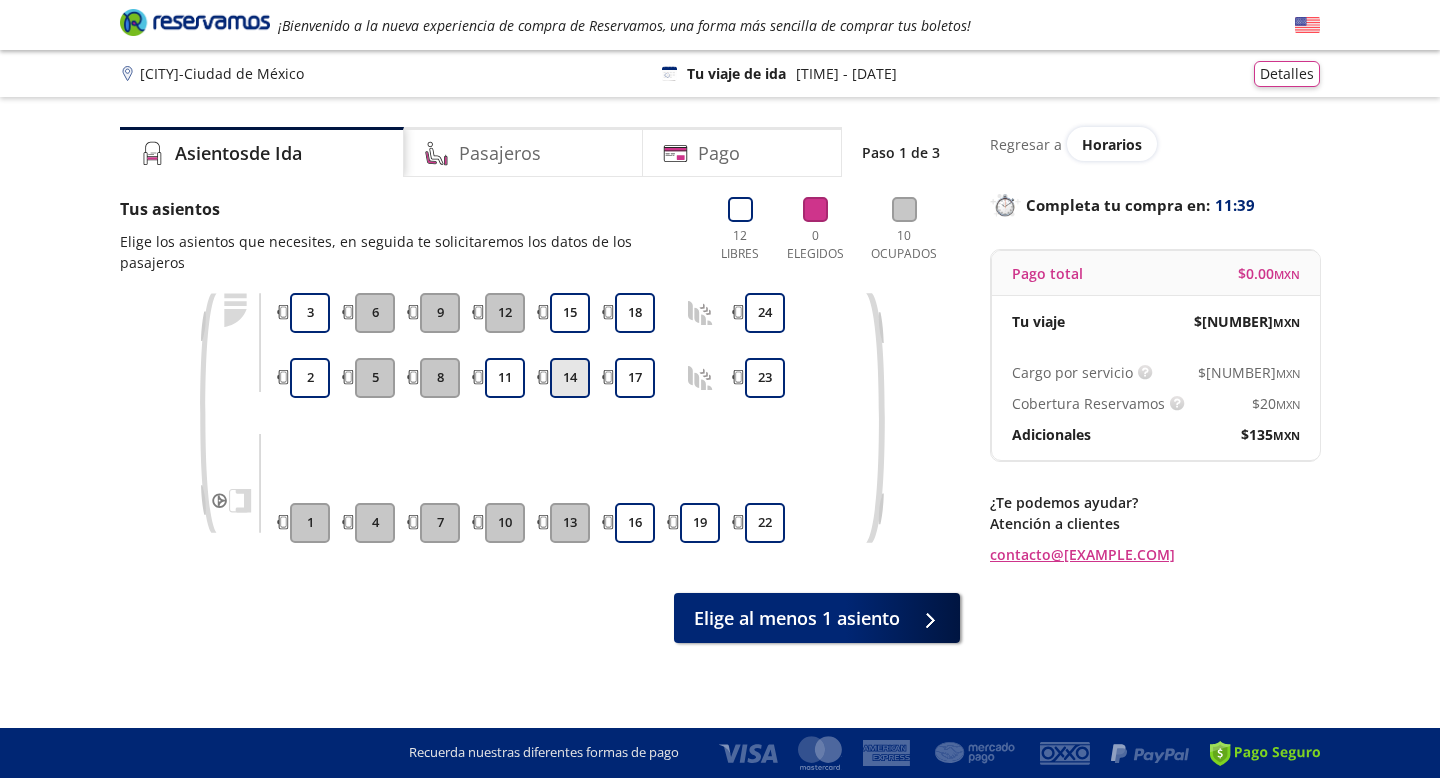 click on "14" at bounding box center [310, 378] 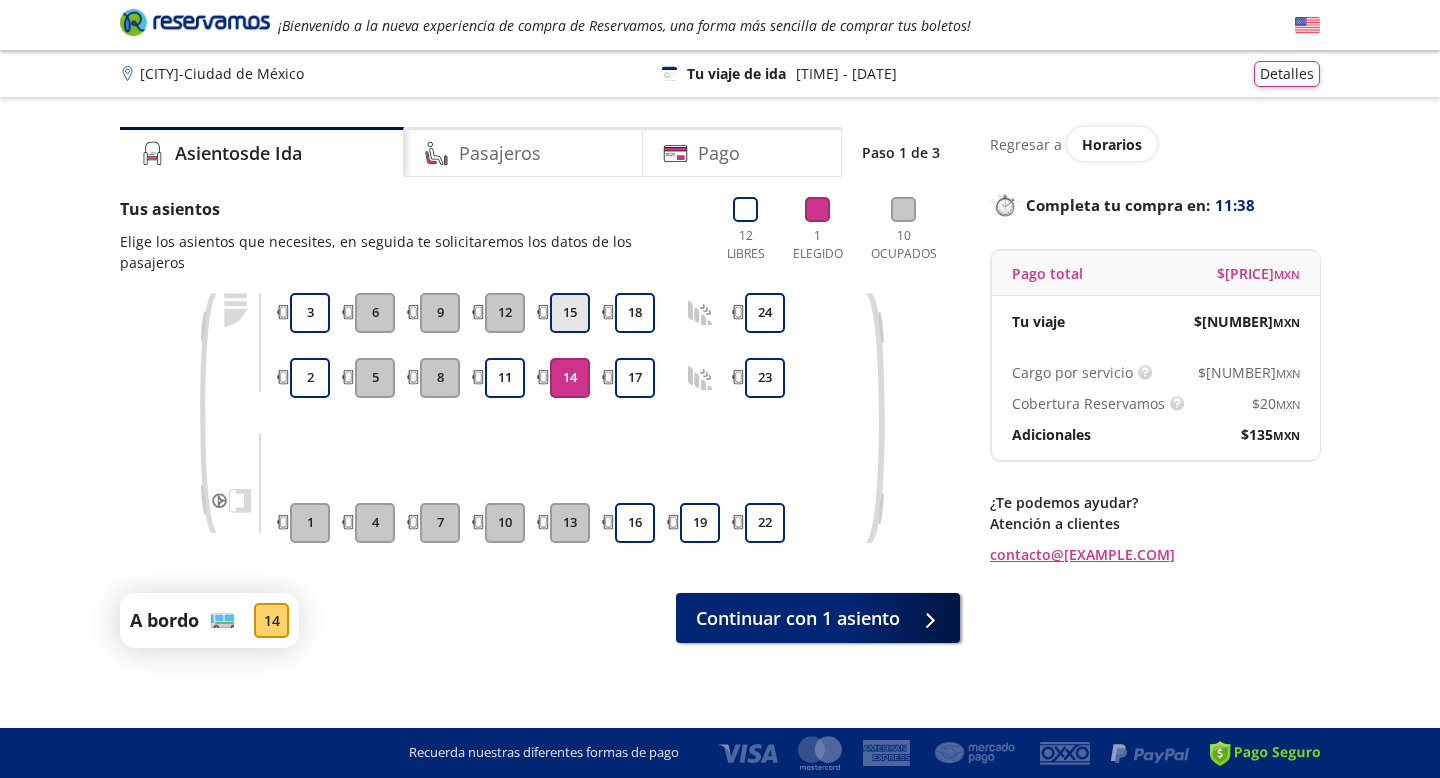 click on "15" at bounding box center (310, 378) 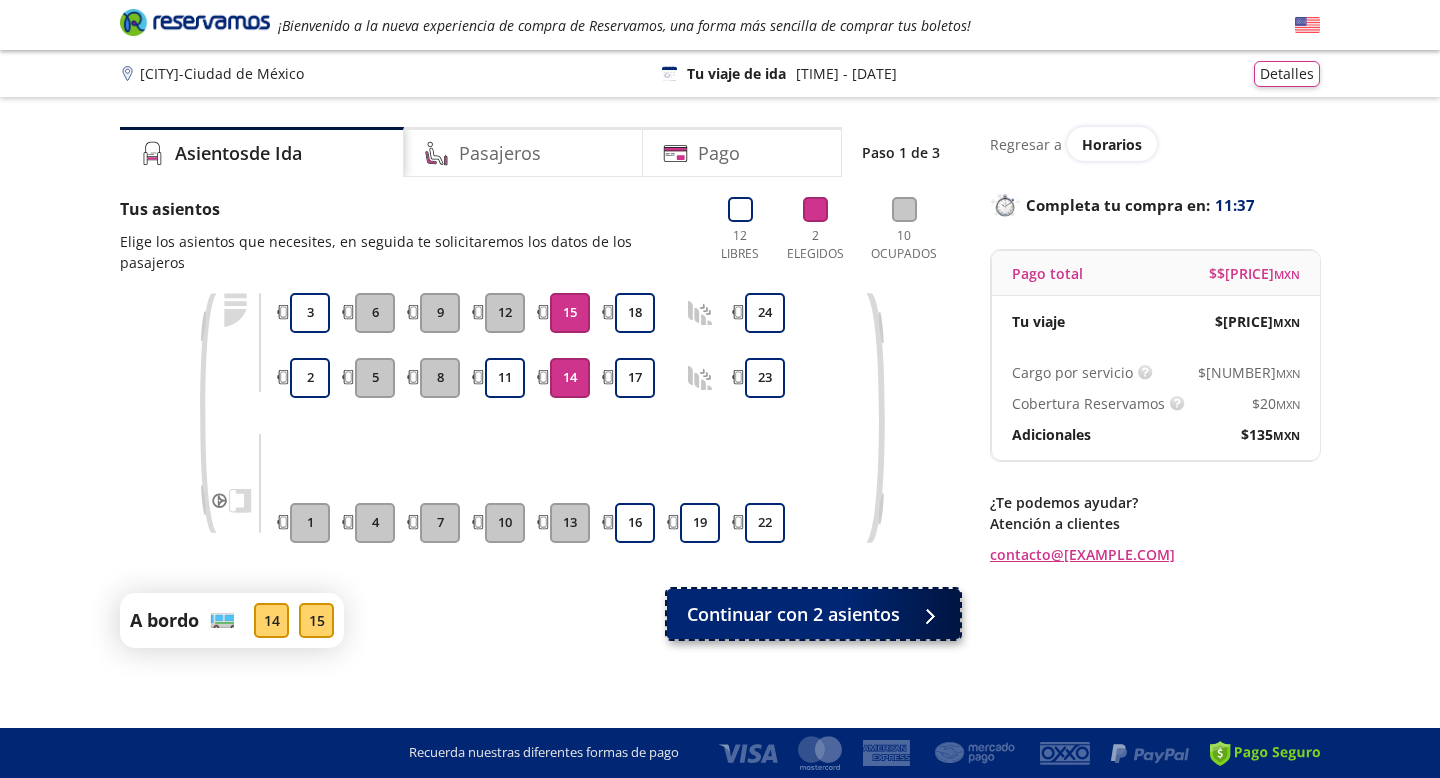 click on "Continuar con 2 asientos" at bounding box center (793, 614) 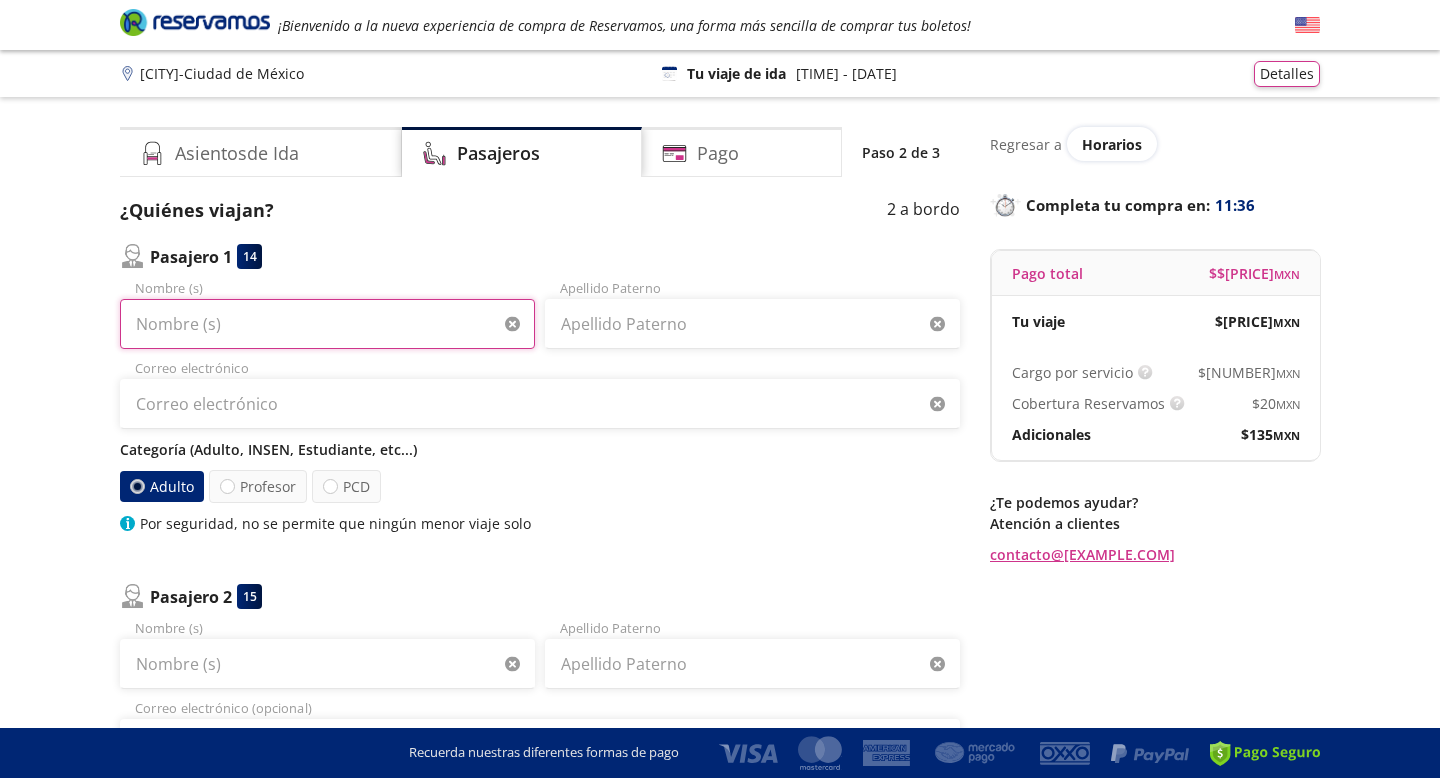 click on "Nombre (s)" at bounding box center (327, 324) 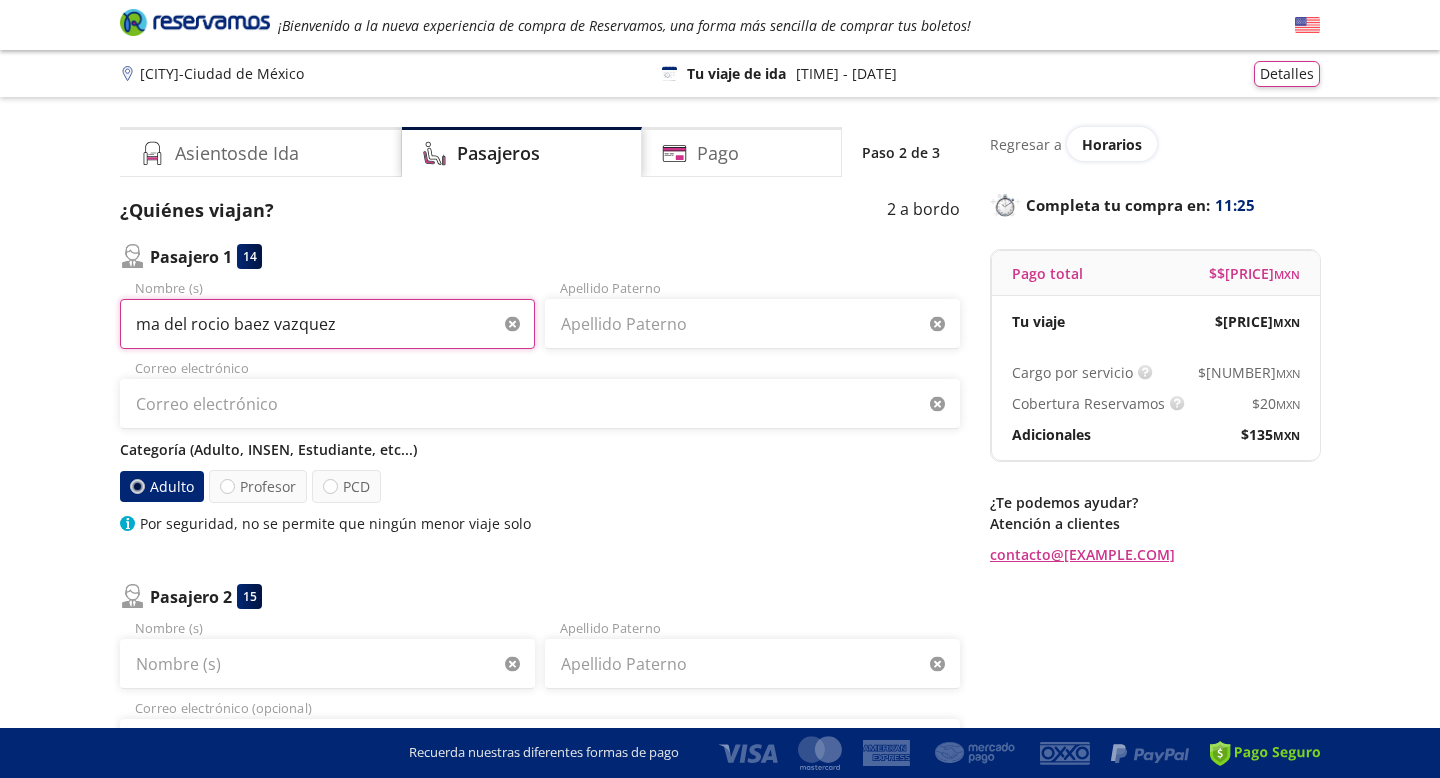 click on "ma del rocio baez vazquez" at bounding box center (327, 324) 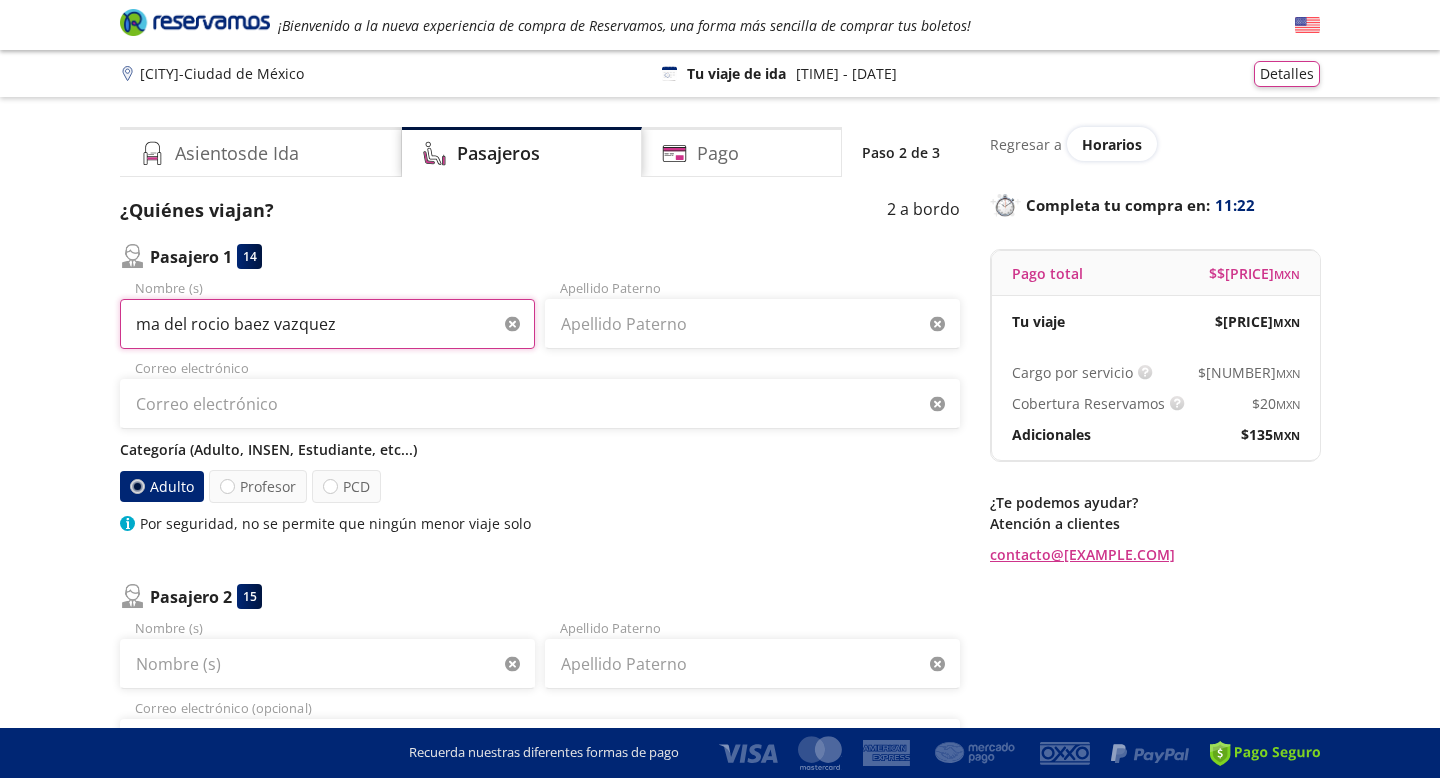 drag, startPoint x: 348, startPoint y: 325, endPoint x: 236, endPoint y: 327, distance: 112.01785 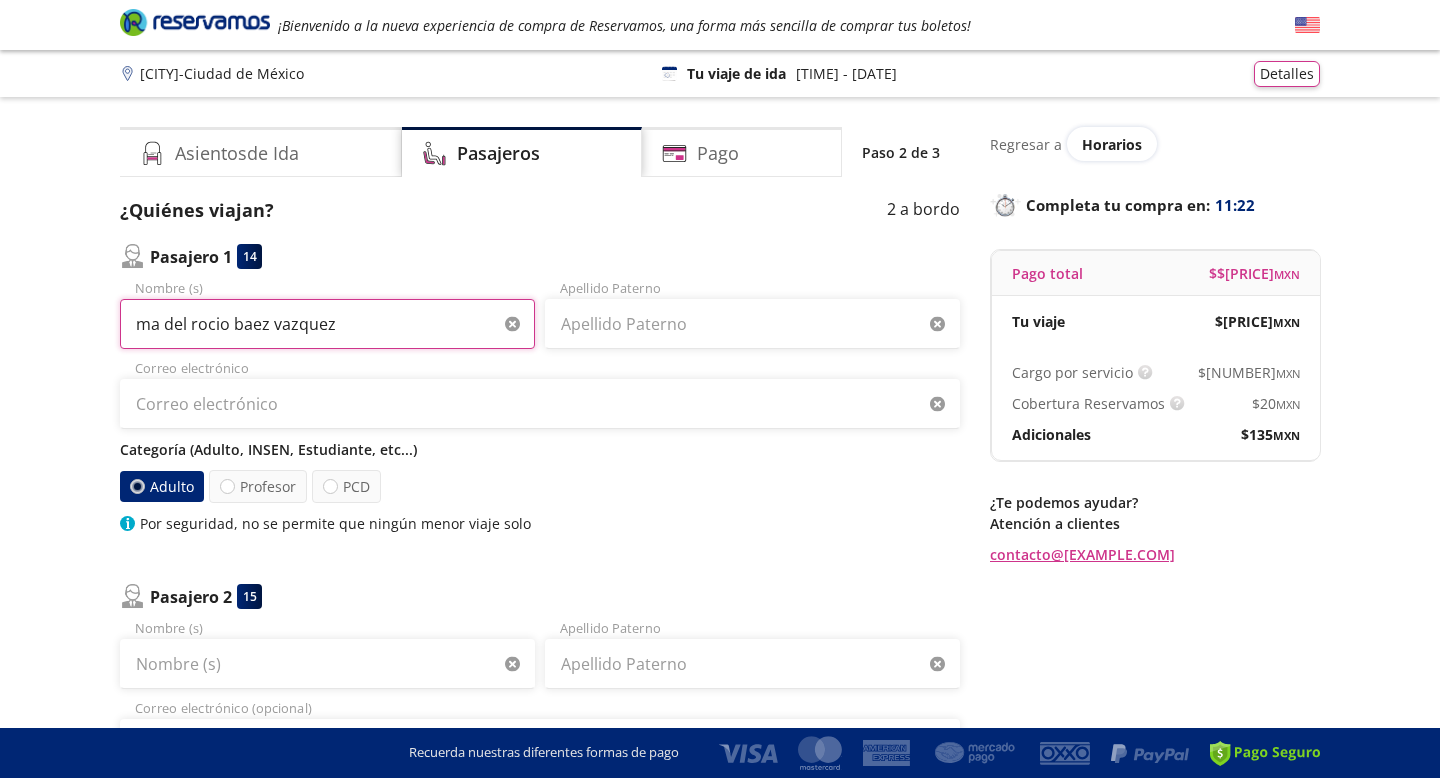 click on "ma del rocio baez vazquez" at bounding box center [327, 324] 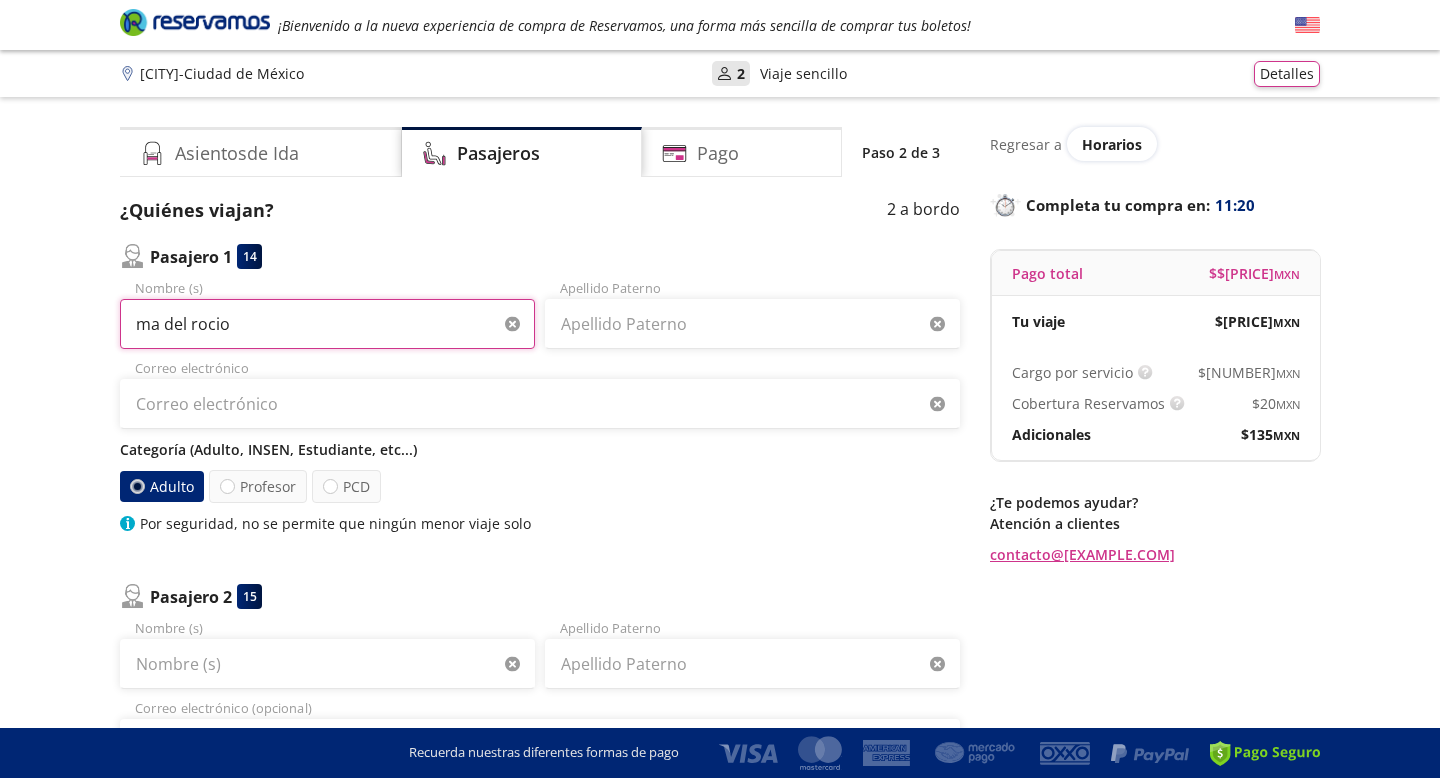 type on "ma del rocio" 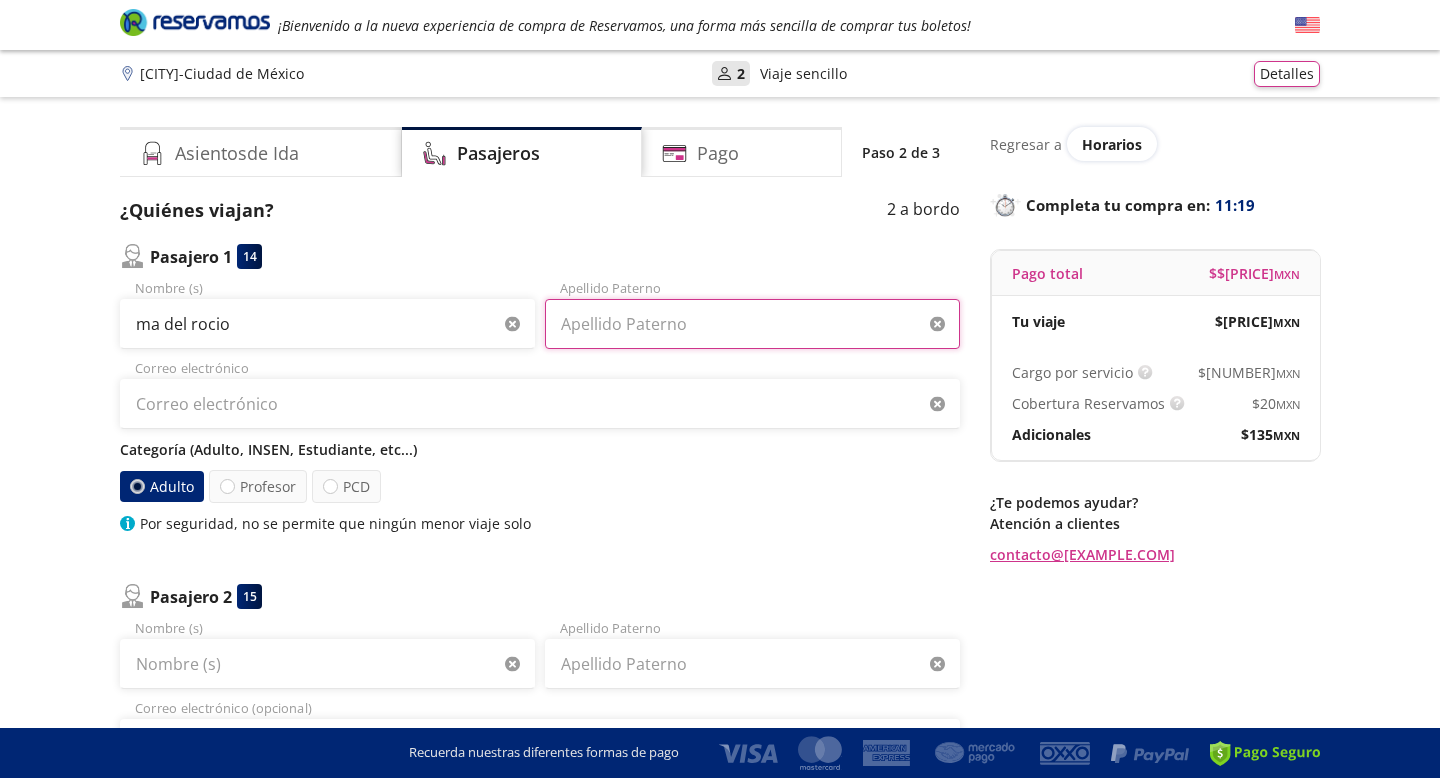 click on "Apellido Paterno" at bounding box center [752, 324] 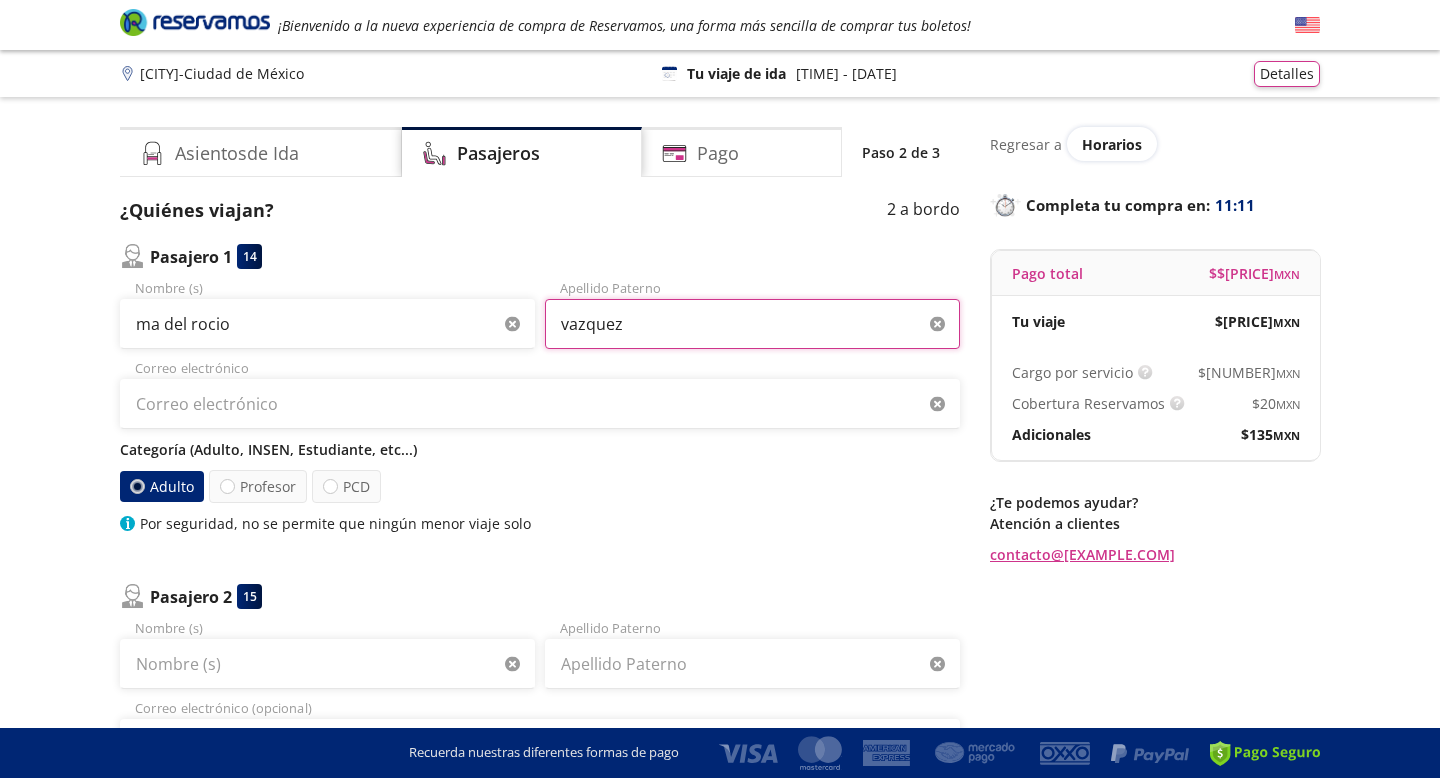type on "vazquez" 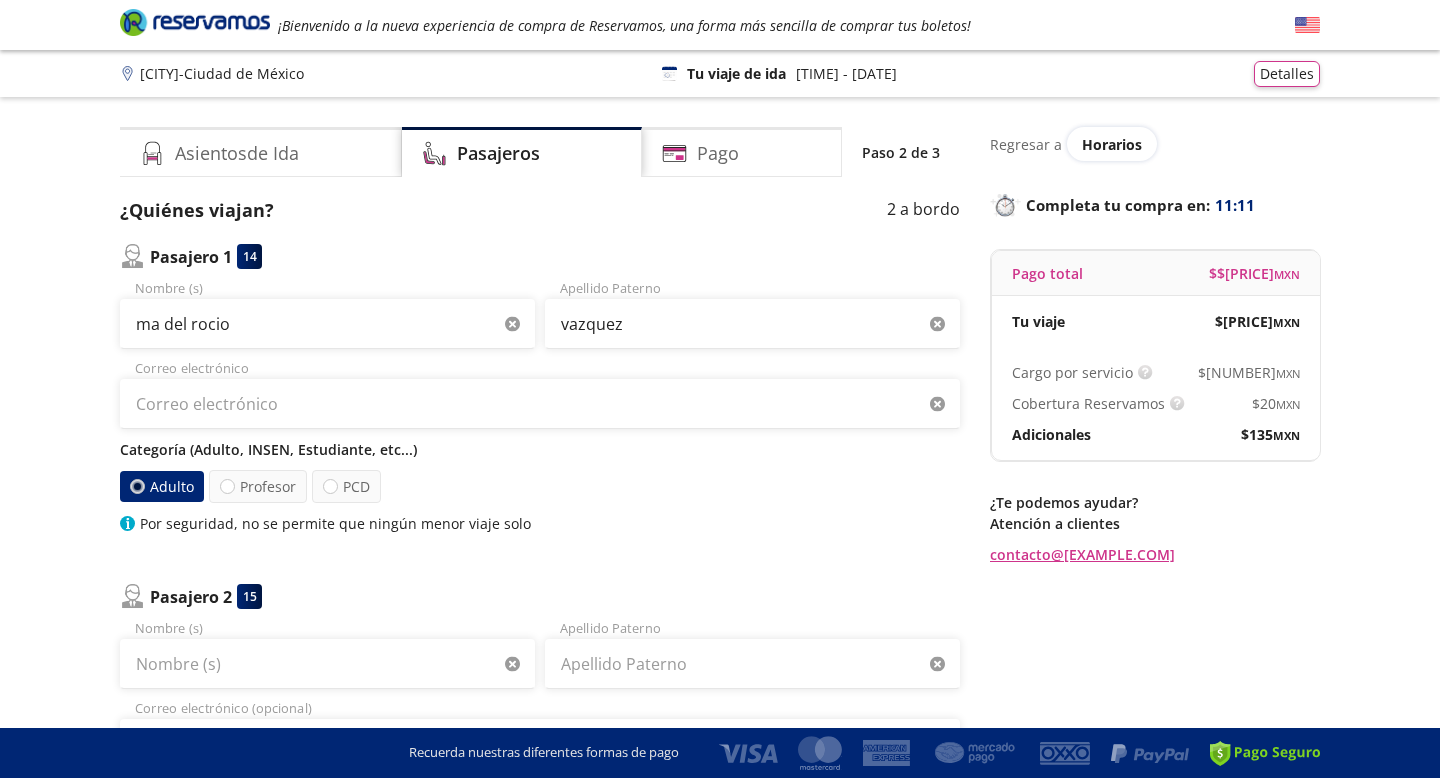 click on "Correo electrónico" at bounding box center [540, 394] 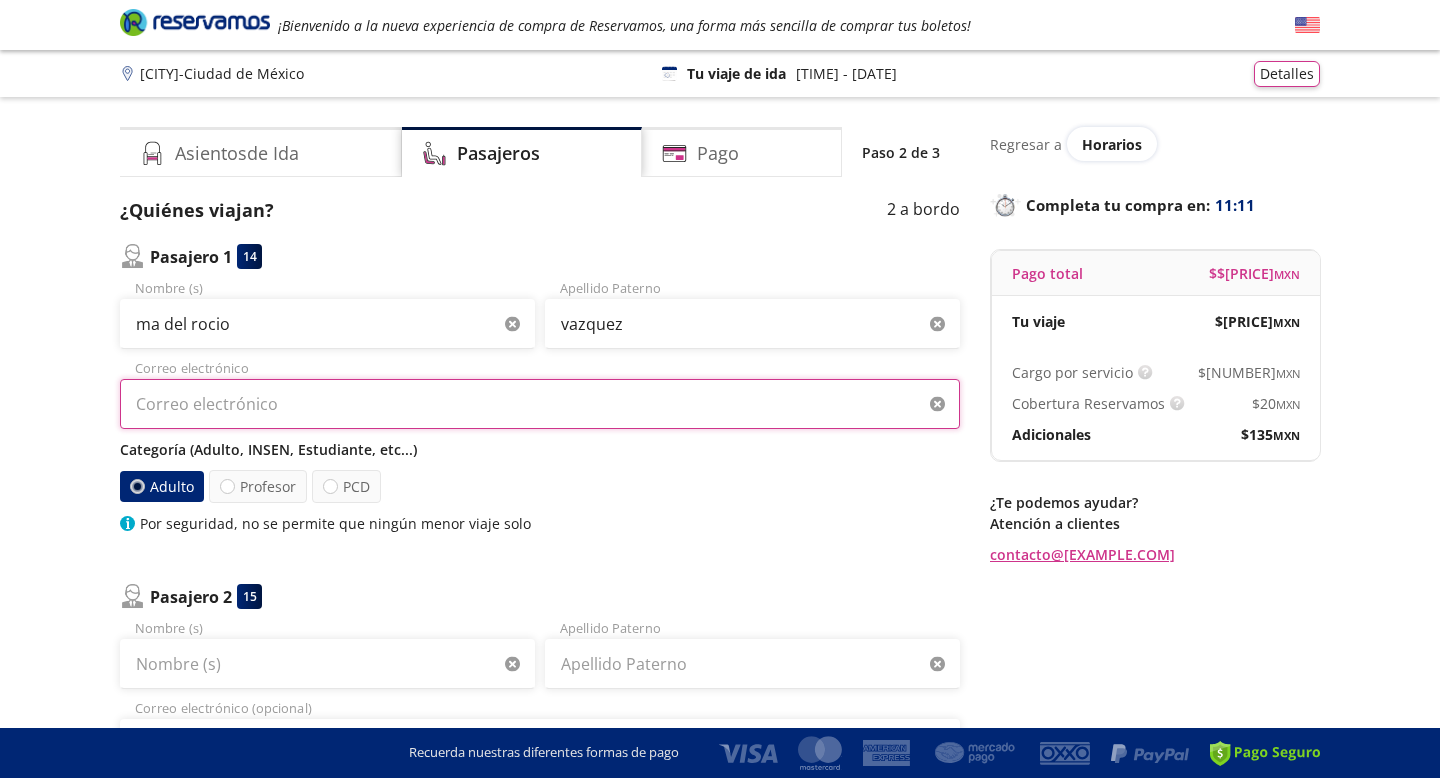 click on "Correo electrónico" at bounding box center [540, 404] 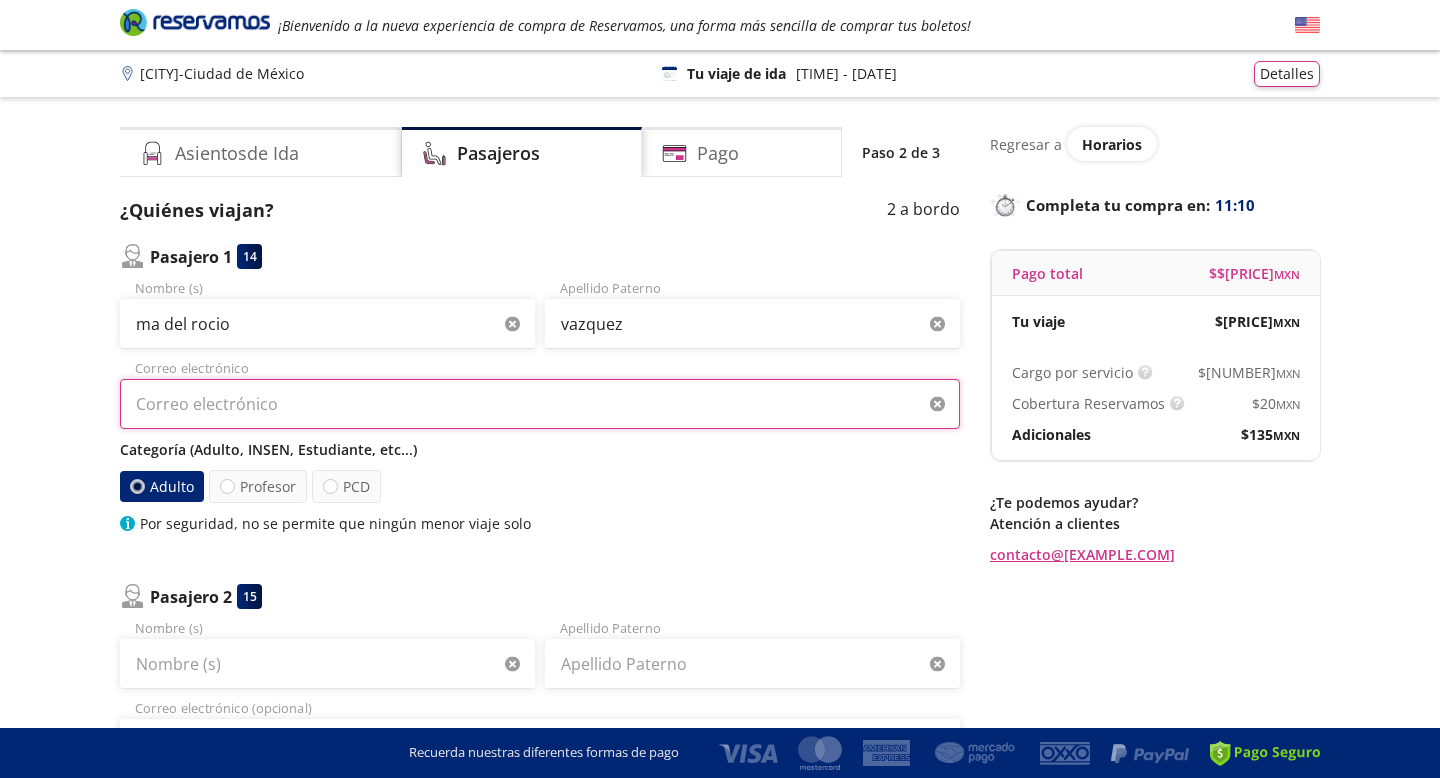 type on "acajeancarlos@[EXAMPLE.COM]" 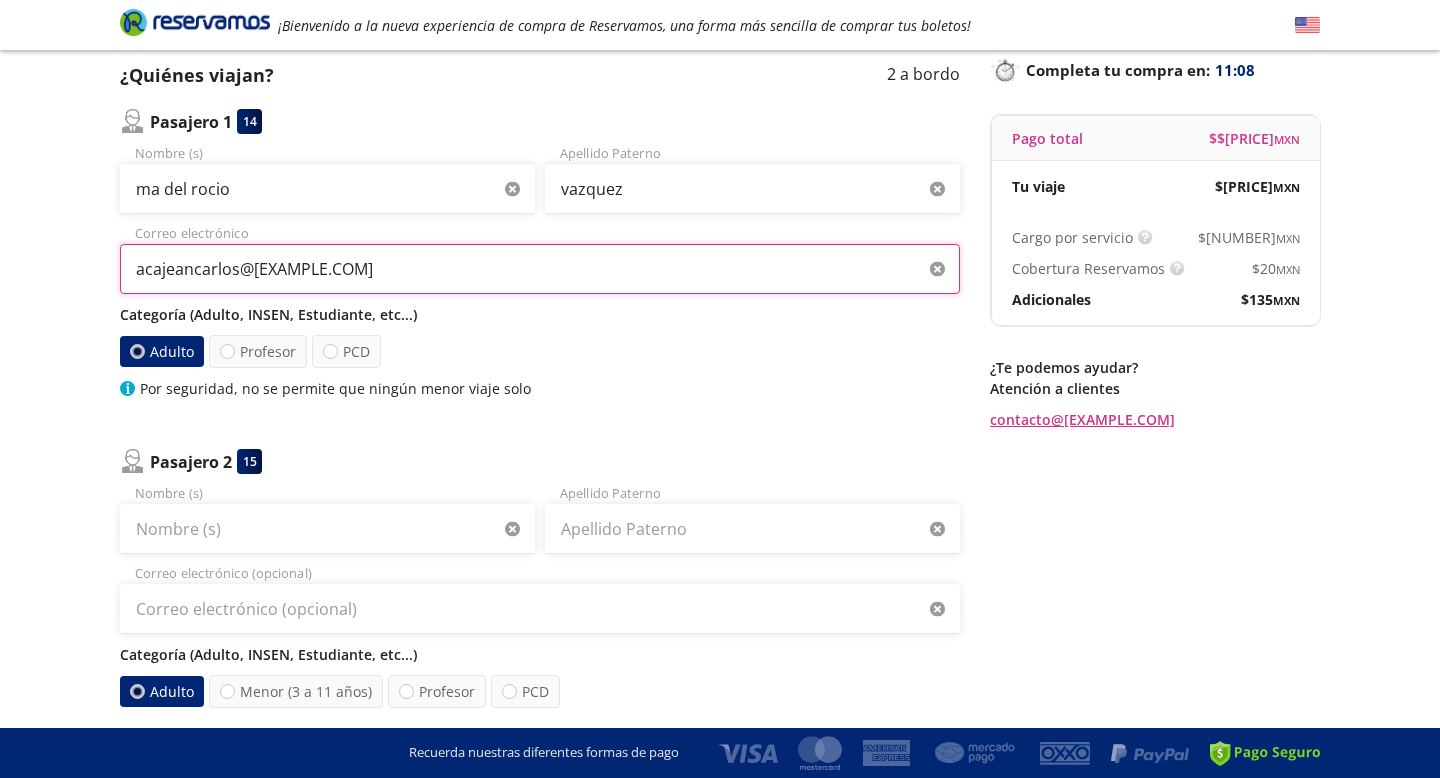 scroll, scrollTop: 137, scrollLeft: 0, axis: vertical 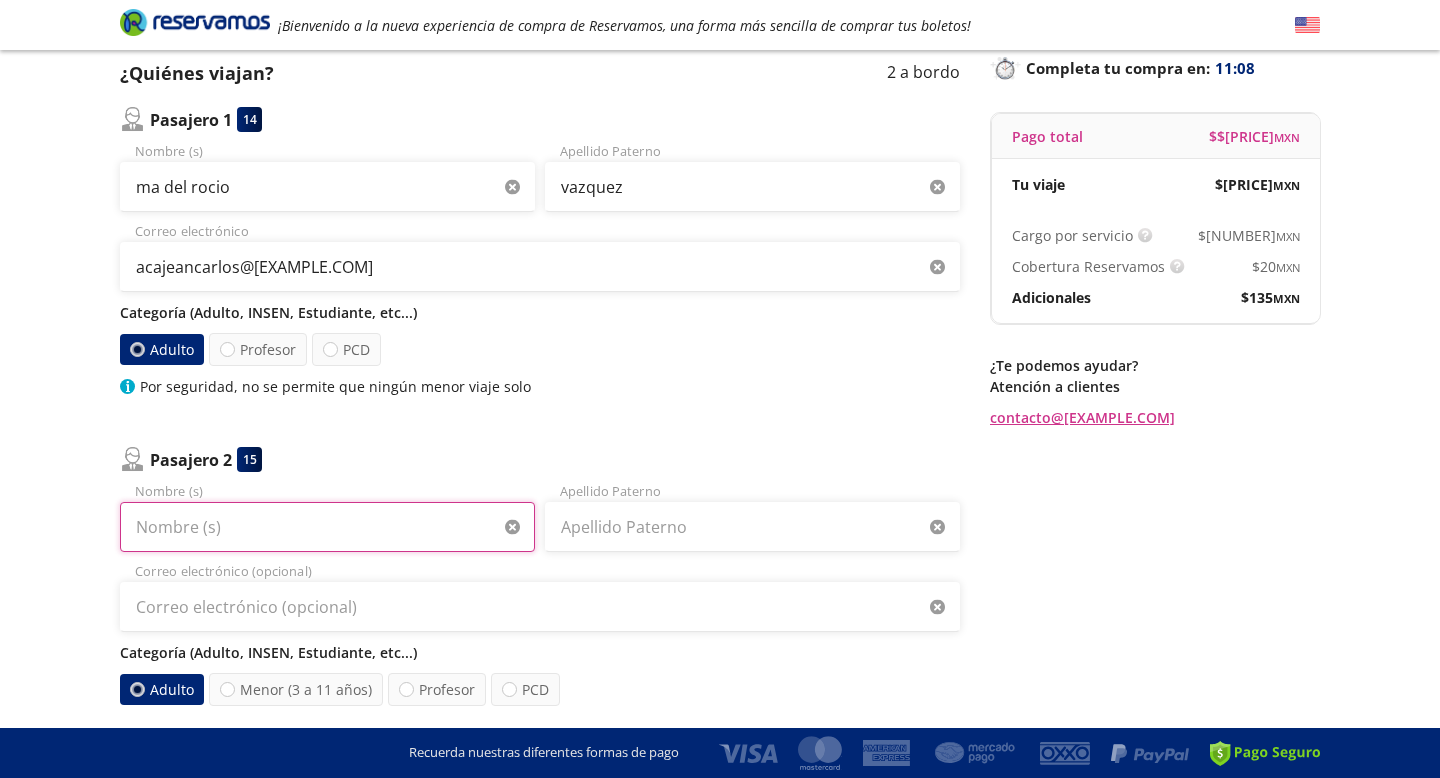 click on "Nombre (s)" at bounding box center [327, 527] 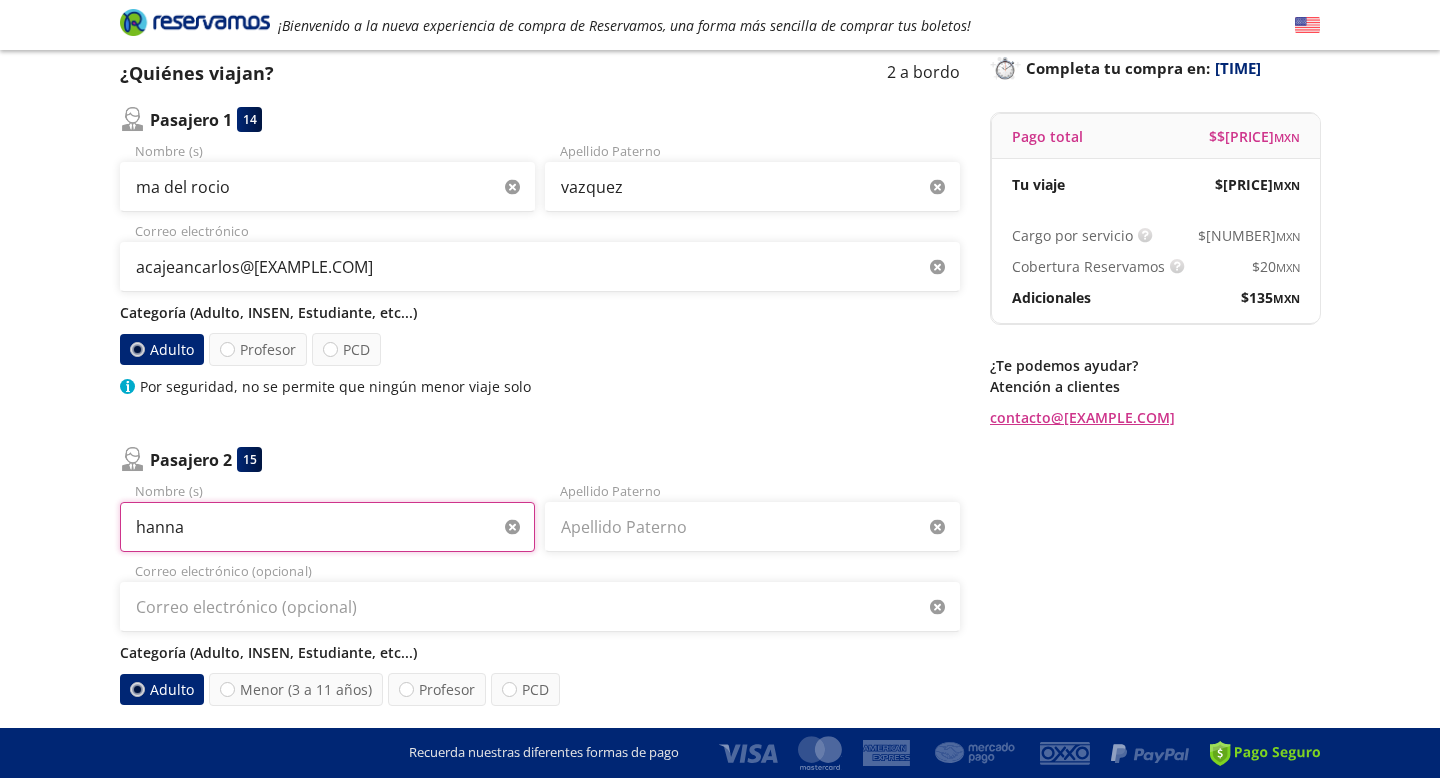 type on "hanna" 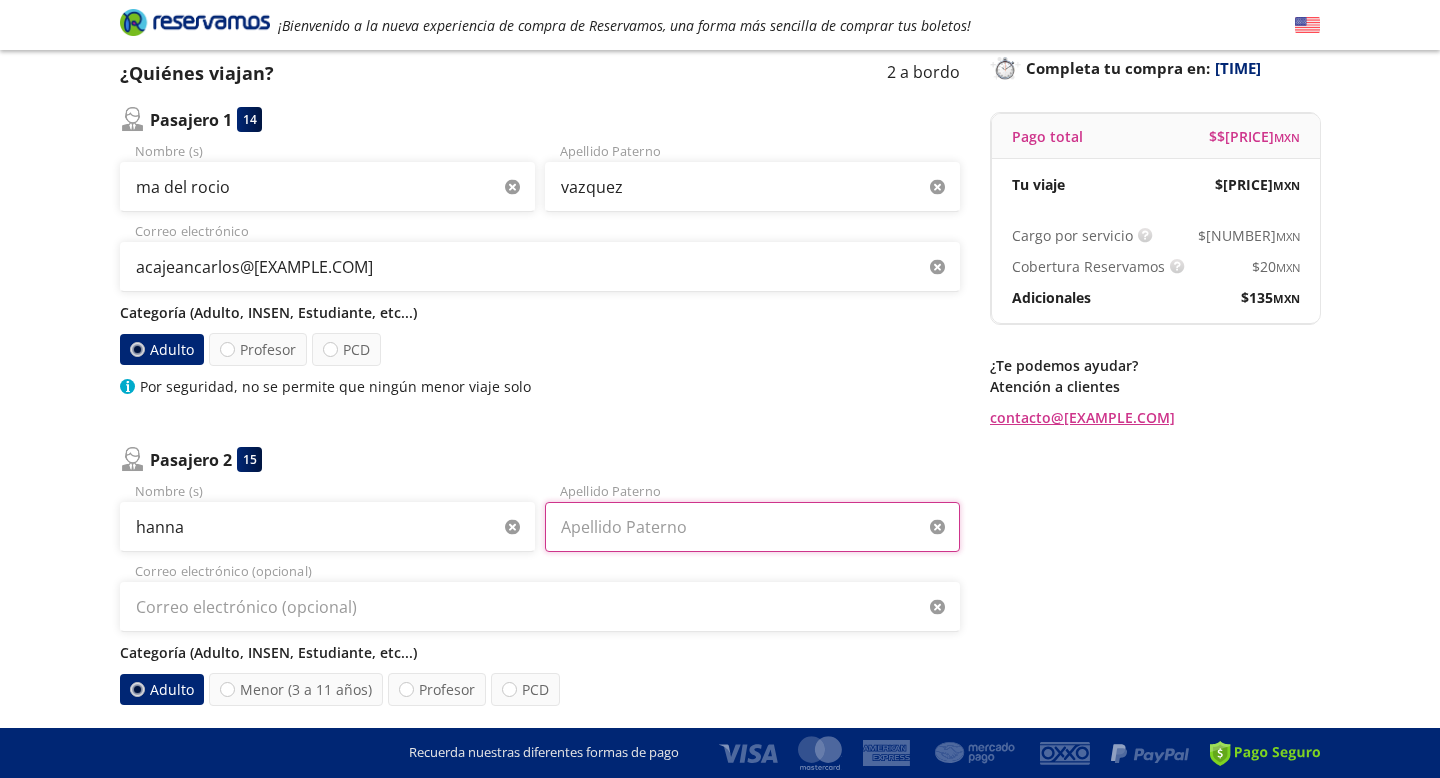 click on "Apellido Paterno" at bounding box center [752, 527] 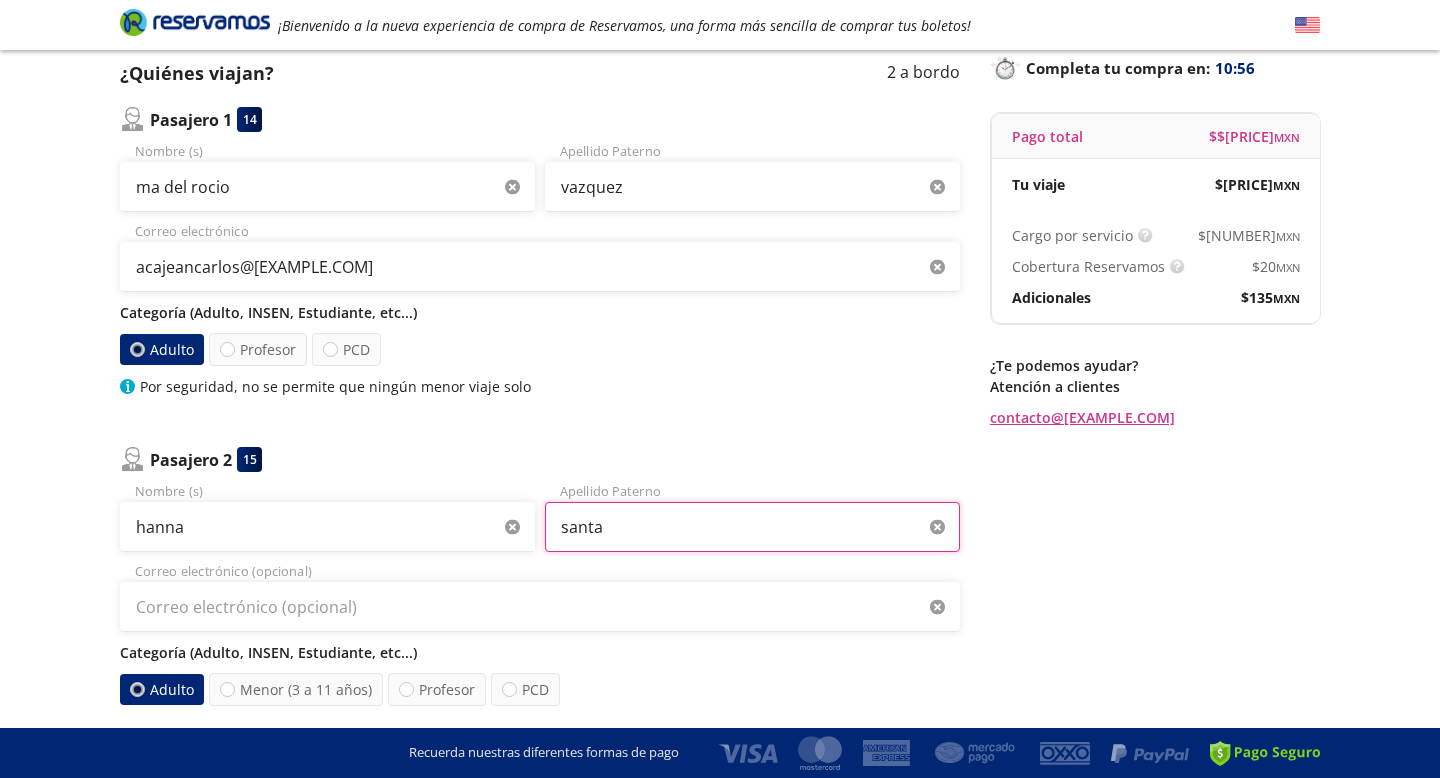 type on "santa maria" 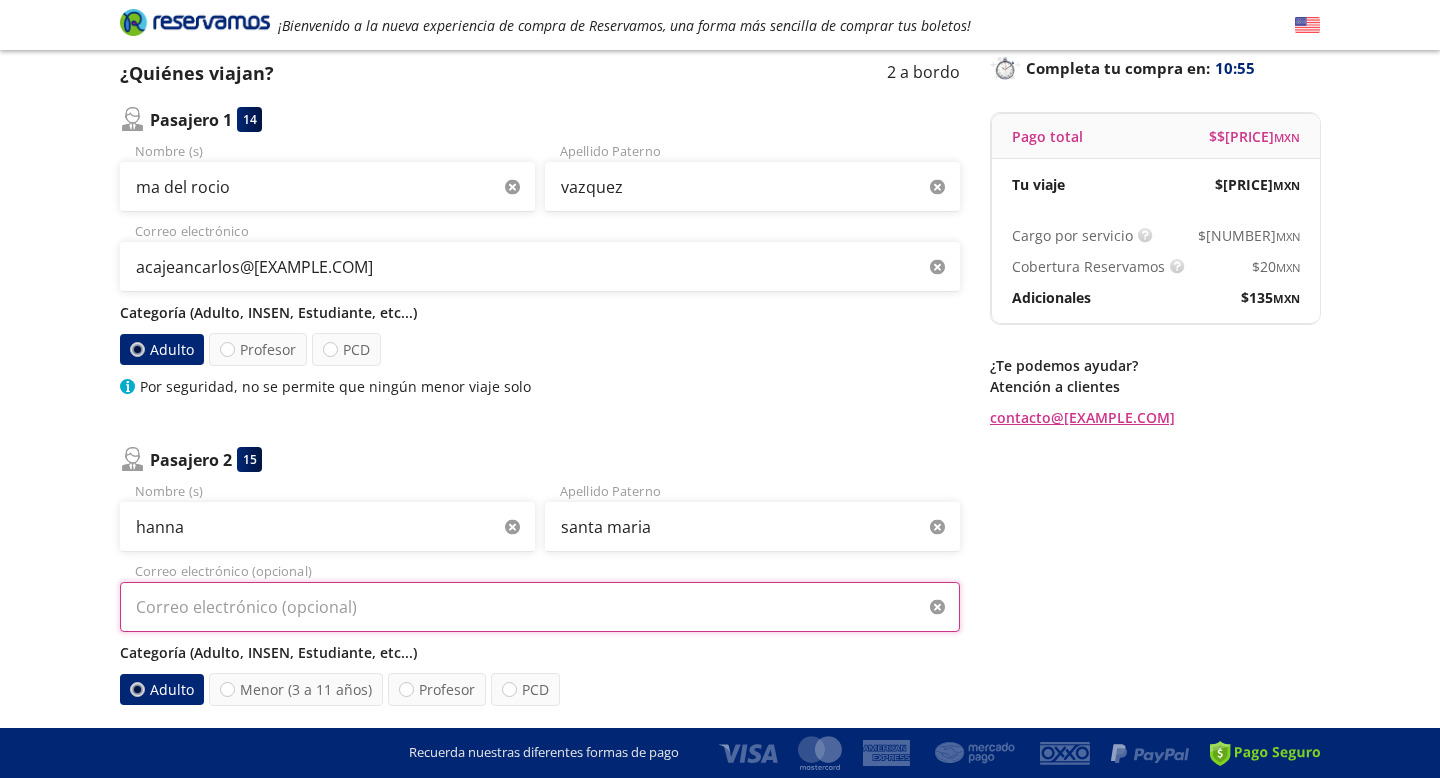 click on "Correo electrónico (opcional)" at bounding box center [540, 607] 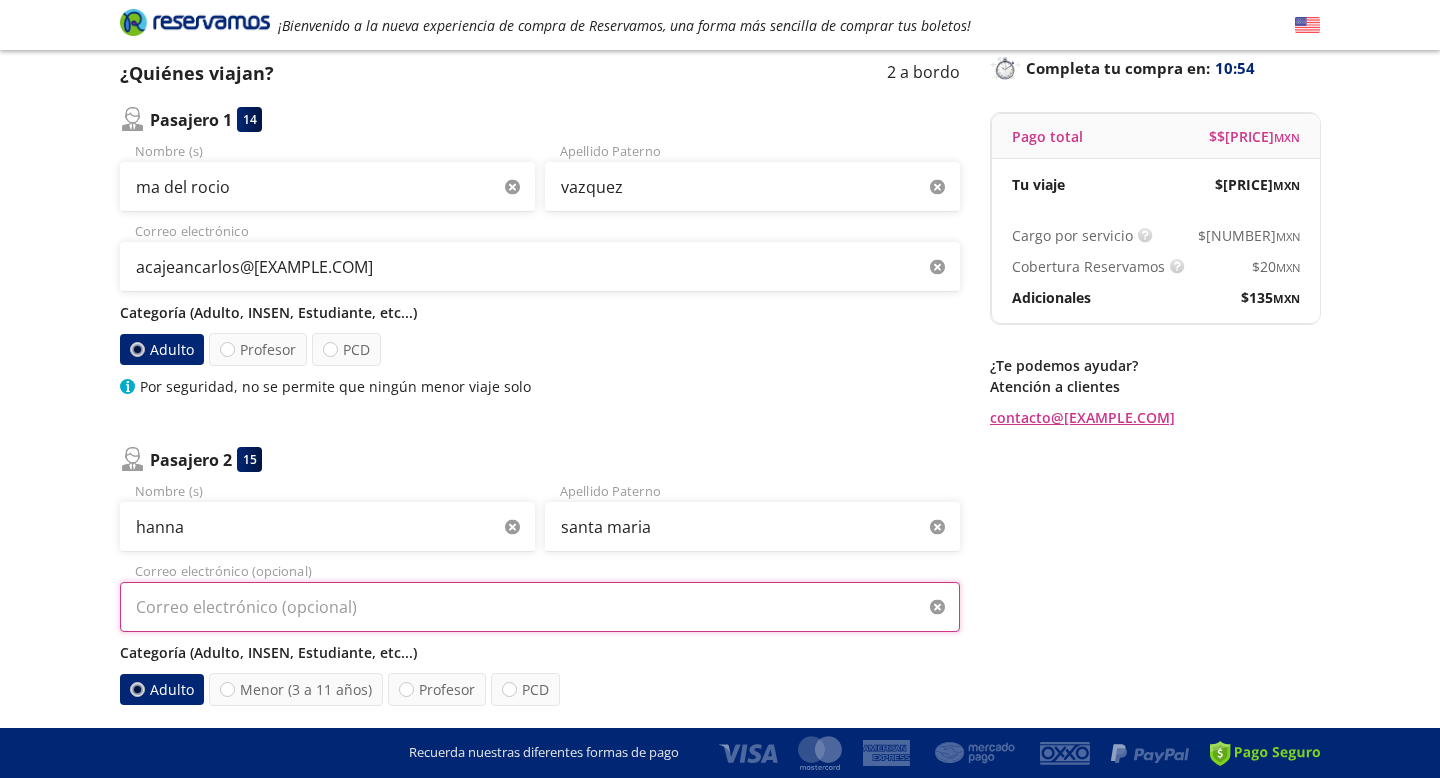 type on "acajeancarlos@[EXAMPLE.COM]" 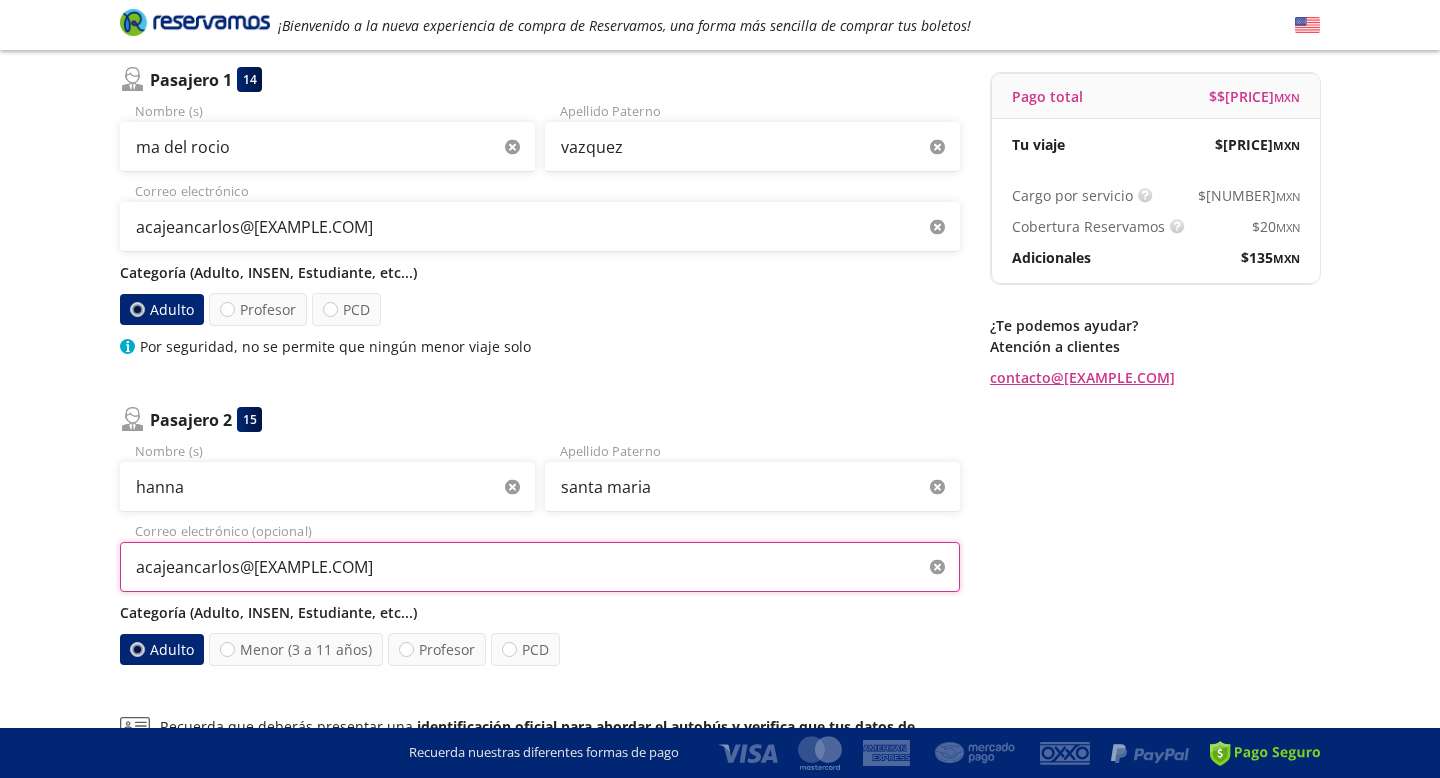 scroll, scrollTop: 439, scrollLeft: 0, axis: vertical 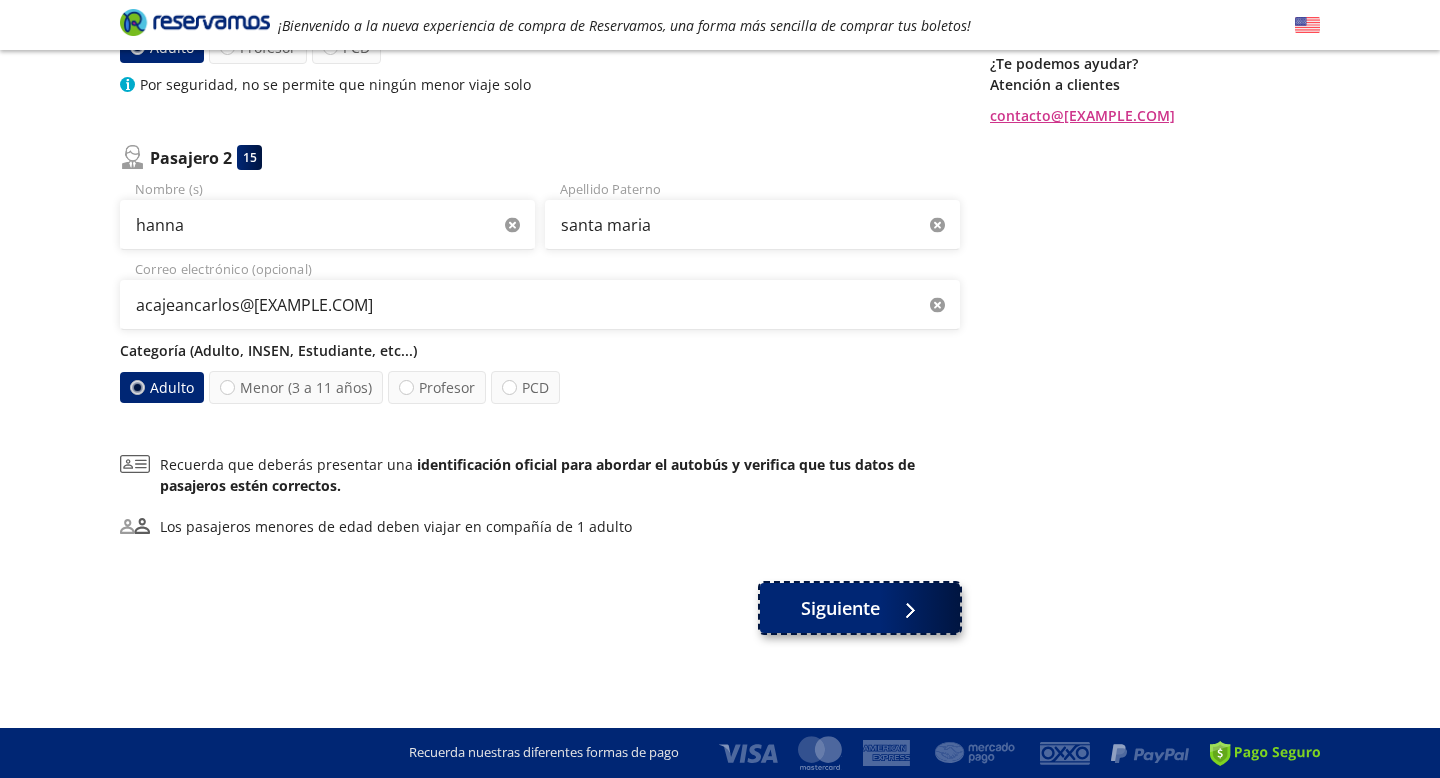 click on "Siguiente" at bounding box center (860, 608) 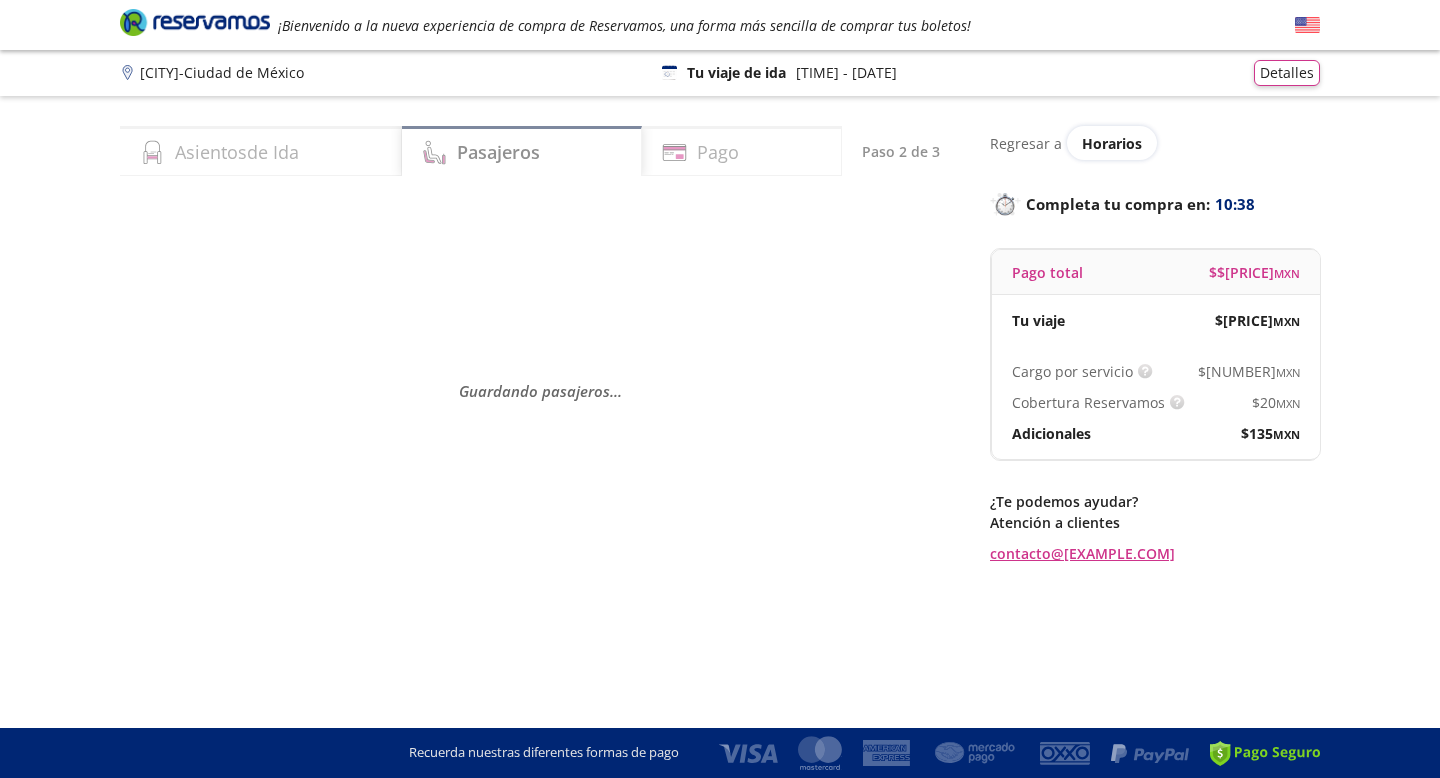 scroll, scrollTop: 0, scrollLeft: 0, axis: both 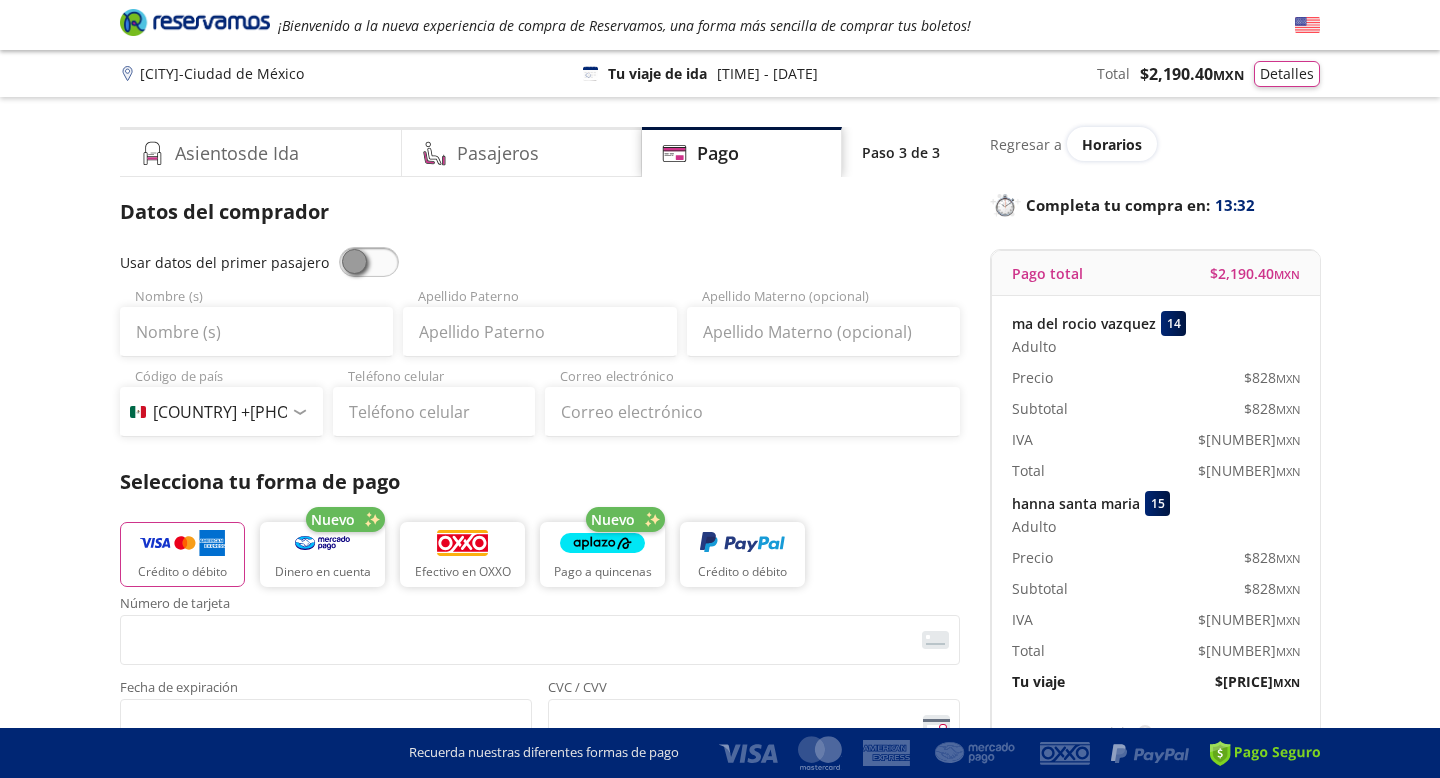 click on "Datos del comprador" at bounding box center (540, 212) 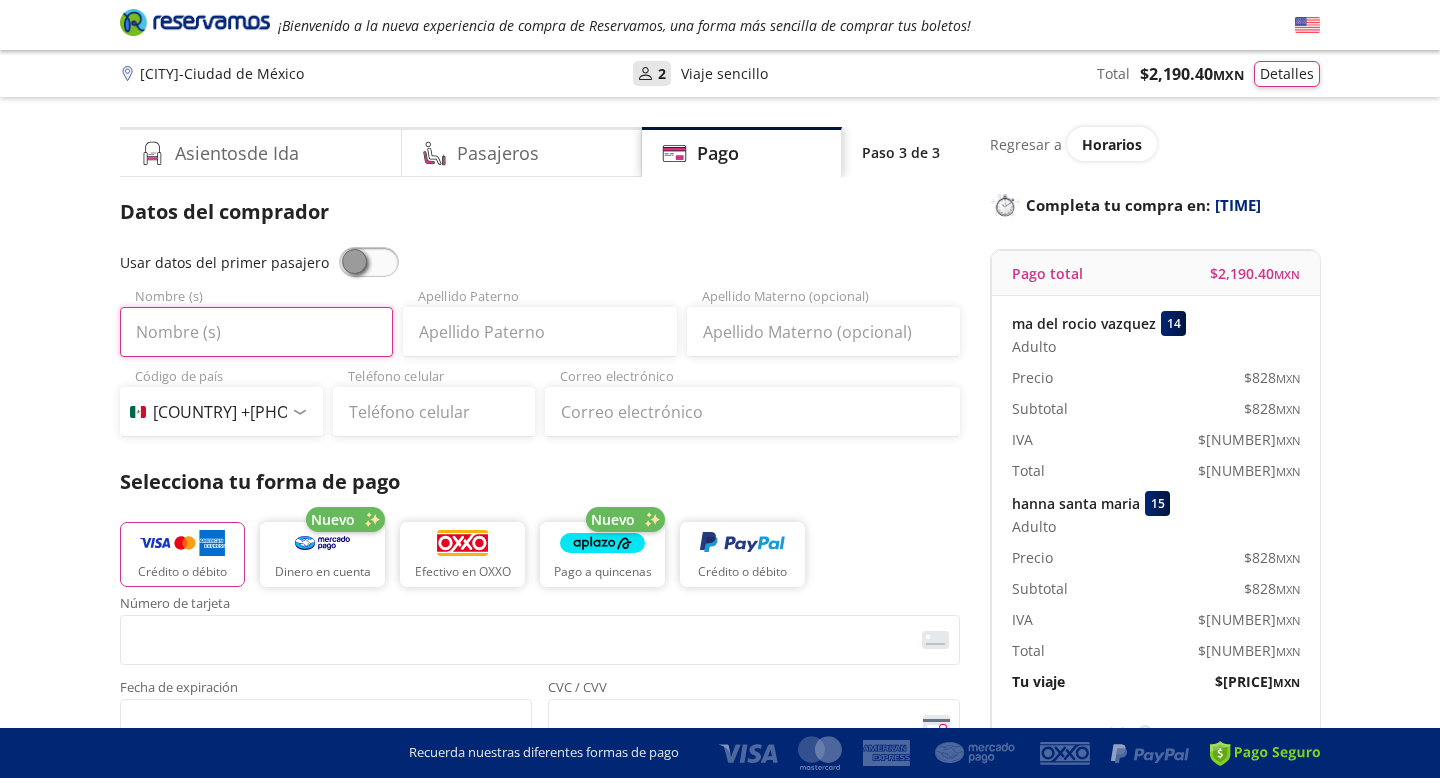 click on "Nombre (s)" at bounding box center (256, 332) 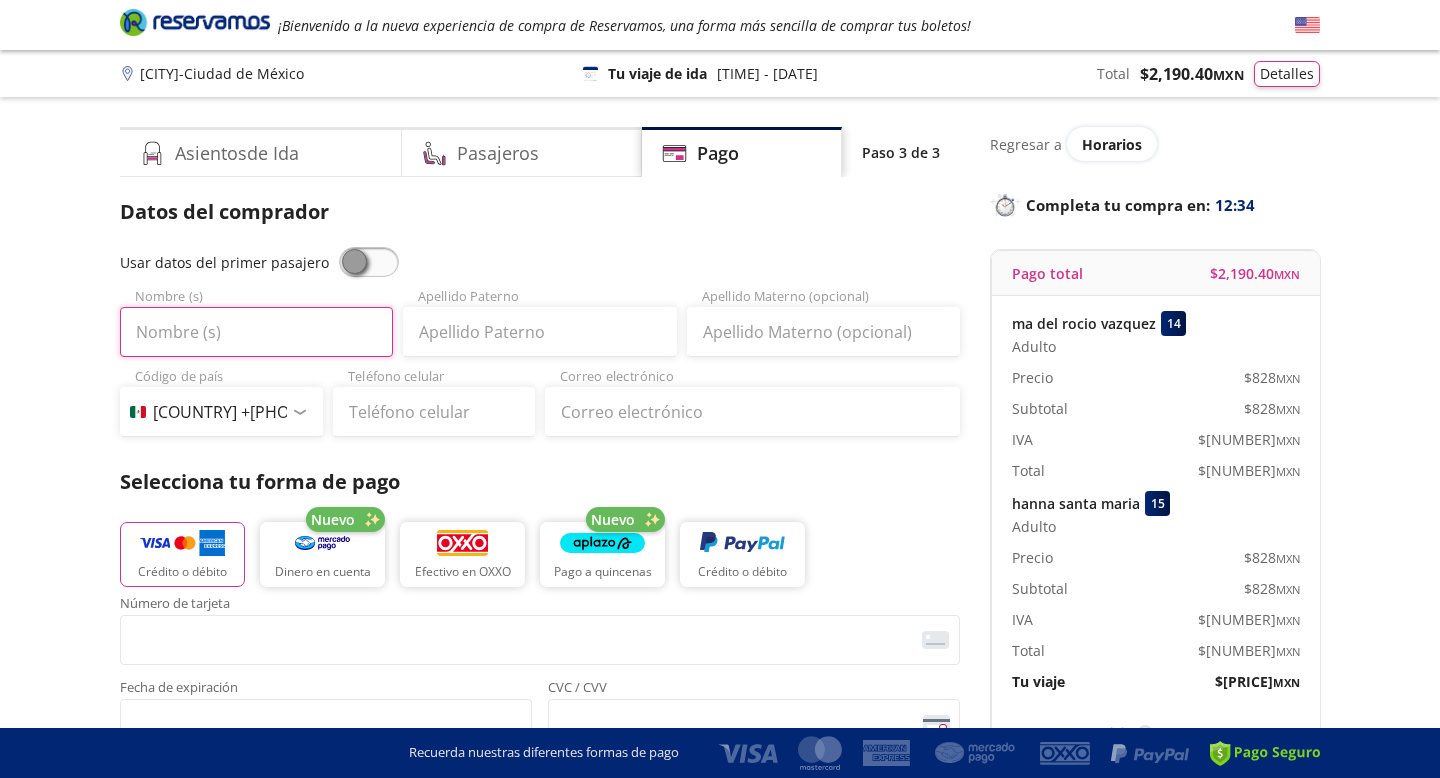 type on "[LAST]" 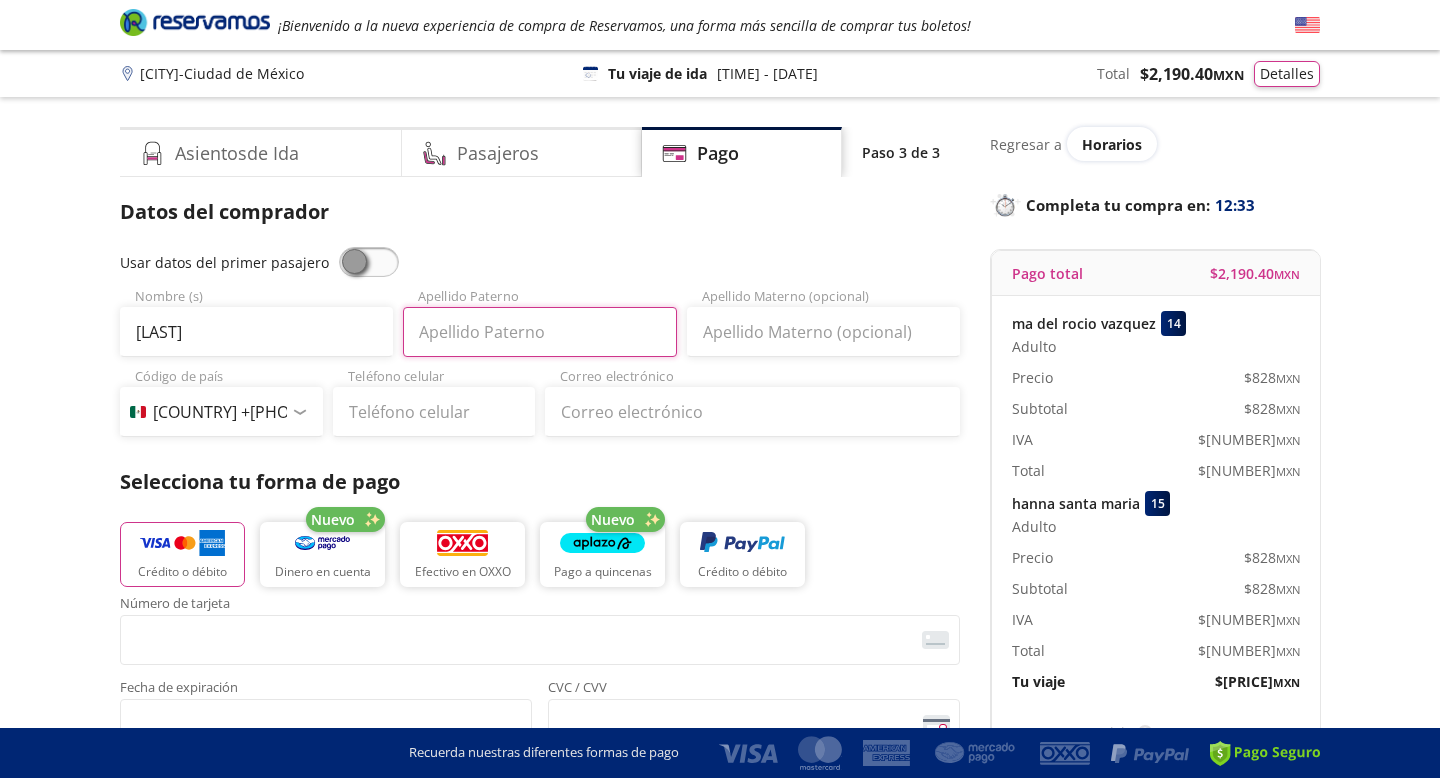 click on "Apellido Paterno" at bounding box center [539, 332] 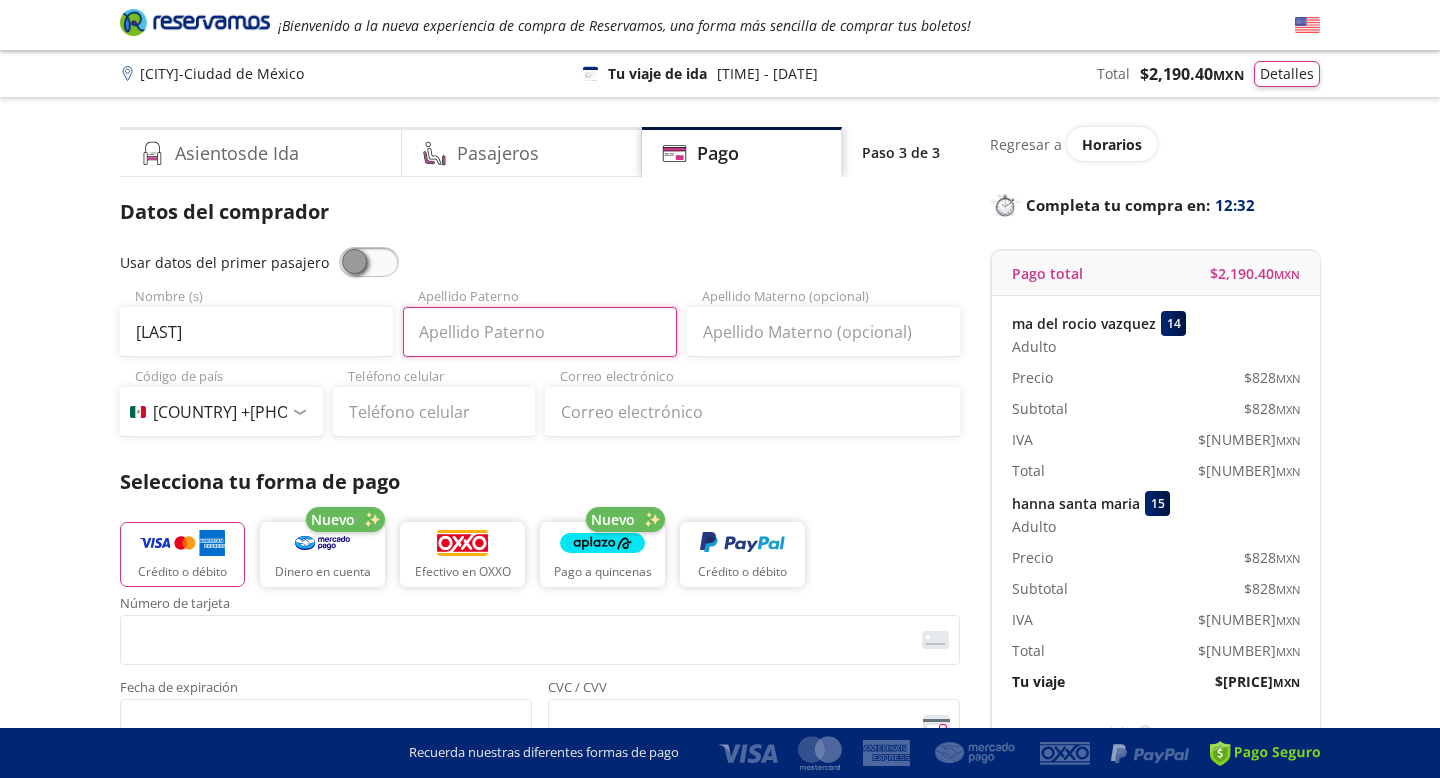type on "baez" 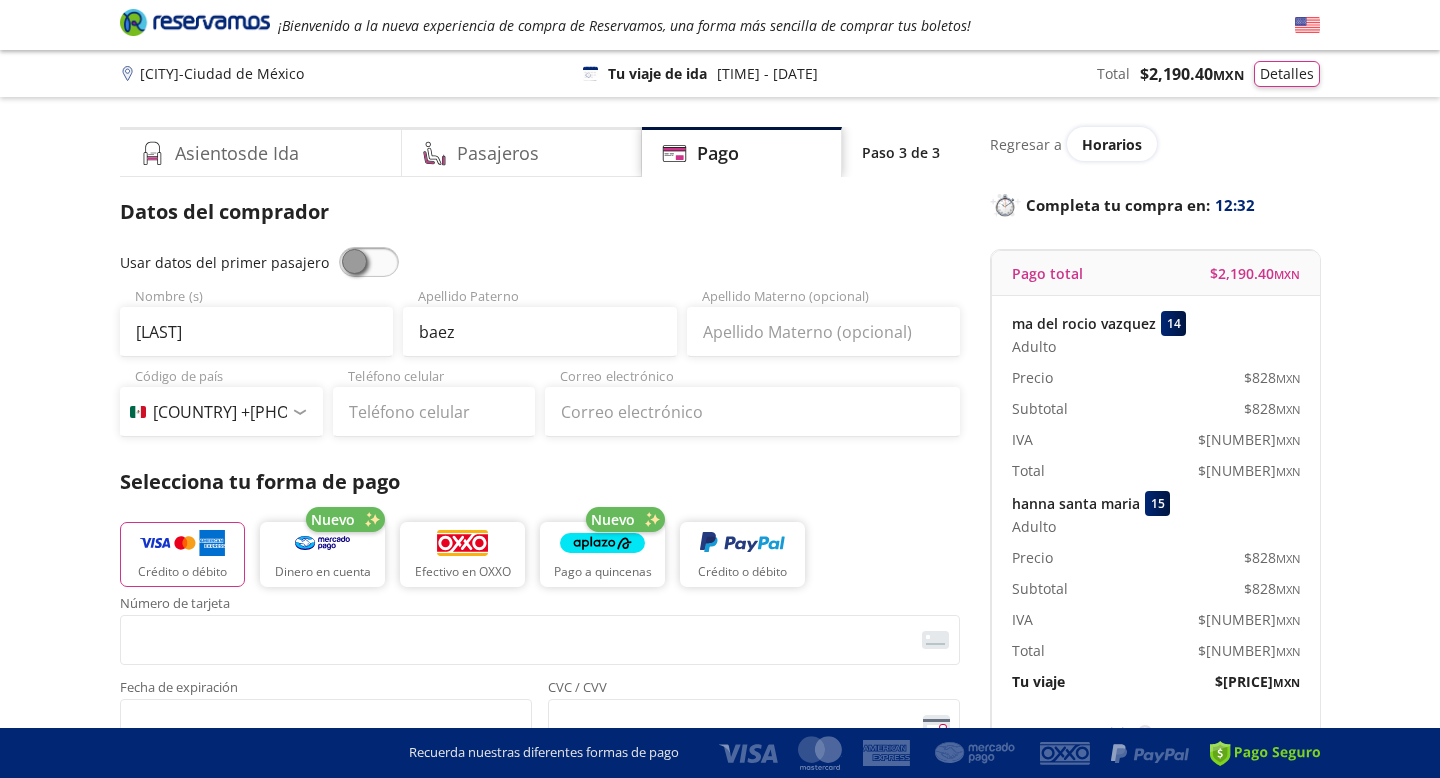 click on "Svalbard y Jan Mayen +47
44
sant
14 asientos disponibles
Jamahiriya Árabe Libia +218
10:50
Bután +975
Corea del Sur +82
Luxemburgo +352
ma de rocio baez vazquez
hanna
Etiopía +251
42 asientos disponibles
Botsuana +267
Kuwait +965
Montenegro +382
Tayikistán +992
Cabo Verde +238
Argentina +54
Cuba +53
Nauru +674
10:31
Islas Caimán +1
Ecuador +593
Detalles PLUS 06:30 AM Terminal de Autobuses Papagayo 12:30 PM Central del Norte 6 horas Duración $ 805  MXN Viaje sencillo p/adulto 31 asientos disponibles Elegir 31 asientos disponibles Detalles Elegir
PCD
12 Libres
910
12:14
baez
santa
13:22
205
26 Ocupados
ma del rocio baez vazque
Bangladés +880
13:17
hanna santa mar
ma de rocio baez vaz
11:55
ma d
12:42
ma del roc
ma del rocio baez
Nigeria +234
Uganda +256
vazquez
hanna santa
12:03
ma de rocio baez vazq
135
11:11
Albania +355
$2,190.40
11:16
Isla de Navidad +61
ma de rocio bae
281.83
vazque
santa maria
Irlanda +353
Islas Feroe +298
Senegal +221
12:37
Polonia +48
11:25
Jordan +962
ma del rocio
Congo +243
Guayana Francesa +594
hanna sa
El Salvador +503
Sierra Leona +232
11:00 AM - 11 Jul
11:48
ma de rocio b
36
Apellido Paterno
hanna santa maria
Gambia +220
Italia +39
República Dominicana +1
Arabia Saudita +966
Nepal +977
15.00
ma del rocio baez vazquez
Holanda +31
Baréin +973
Yemen +967
Turistar Ejecutivo
bae
Perú +51
06:30 AM - 11 Jul
san
Isla Norfolk +672
Bolivia +591
Omán +968
Nombre en la tarjeta
ma de
Guyana +592
Niue +683
San Bartolomé +590
ma de rocio baez va
s
Guadalupe +590
Malaysia +60
Selecciona tu tipo de tarjeta
India +91
Haití +509
13:15" at bounding box center (540, 342) 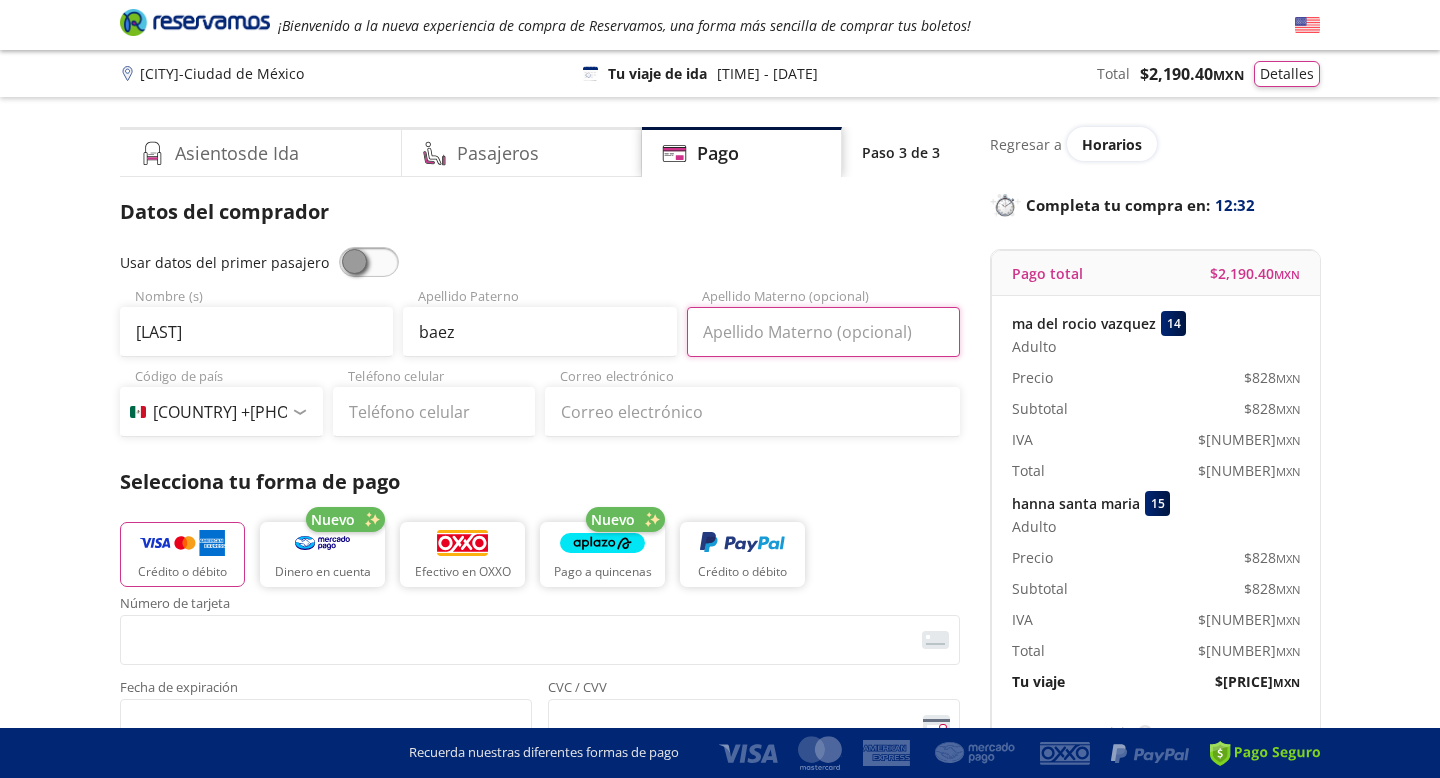 click on "Apellido Materno (opcional)" at bounding box center (823, 332) 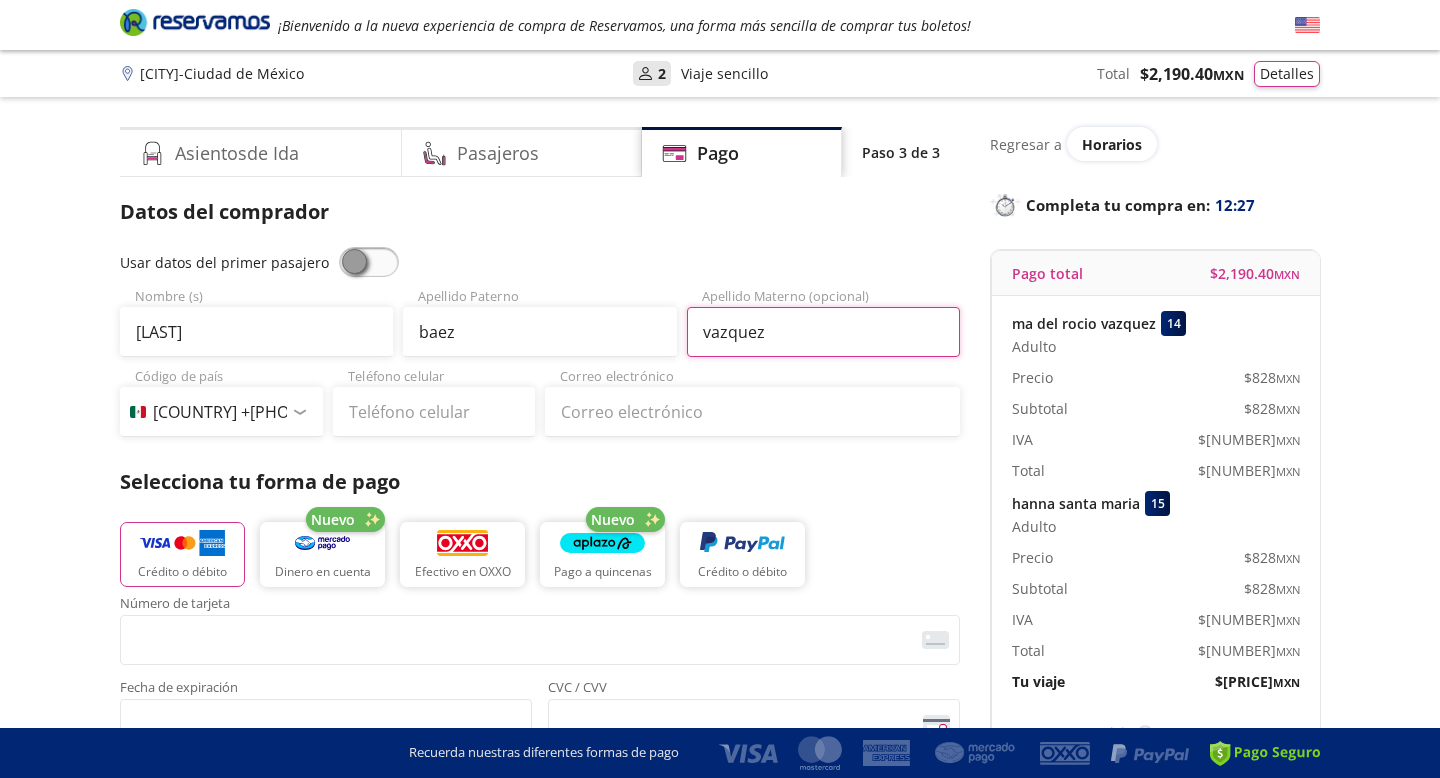 type on "vazquez" 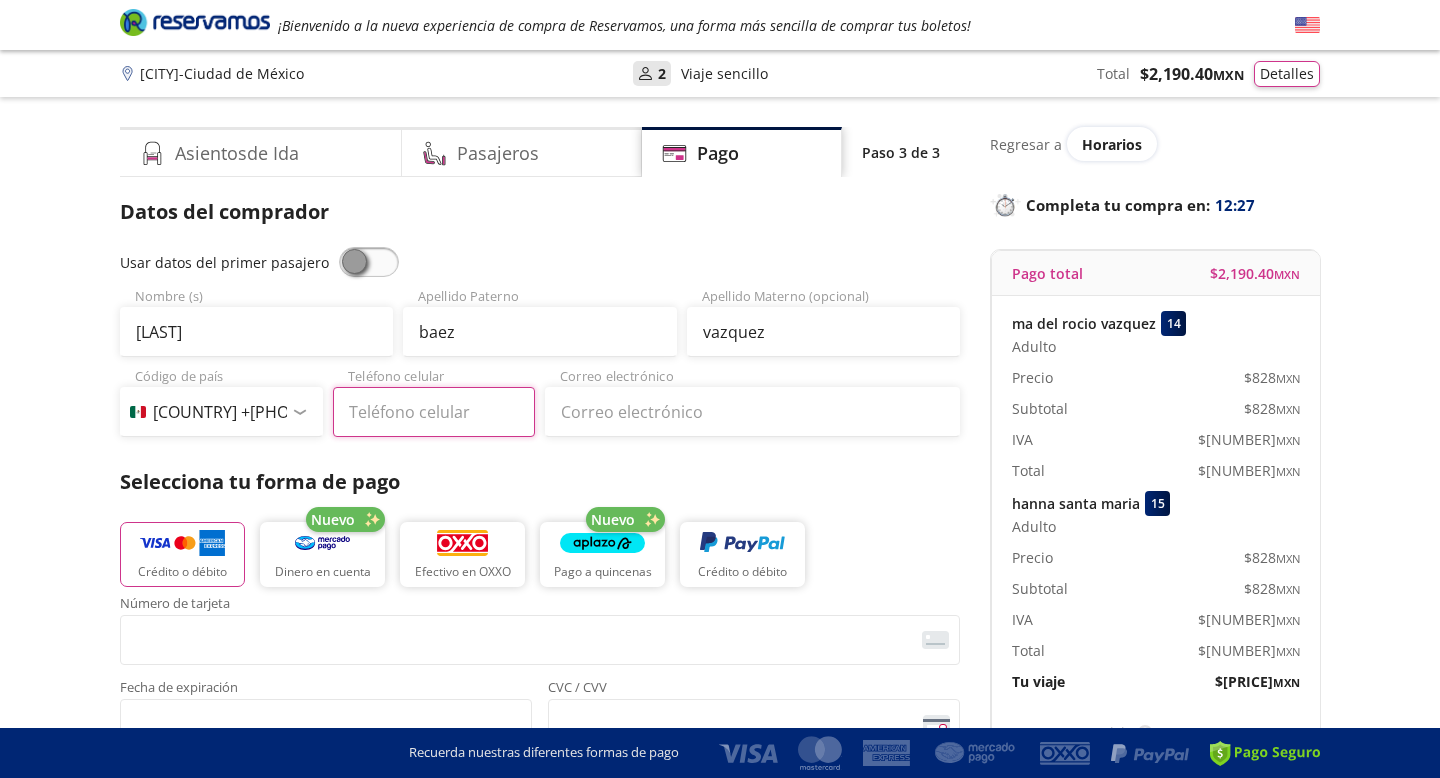 click on "Teléfono celular" at bounding box center [434, 412] 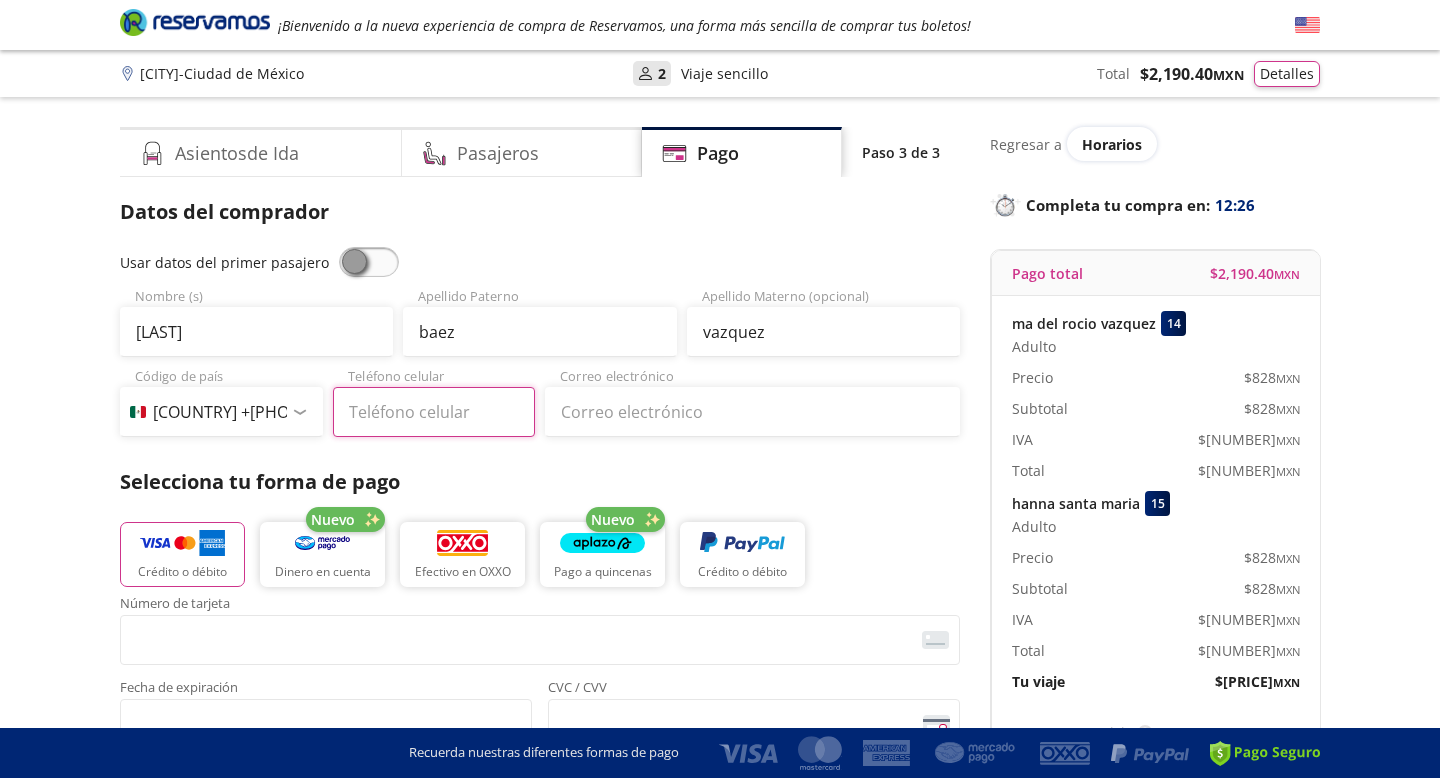 type on "55 1373 2630" 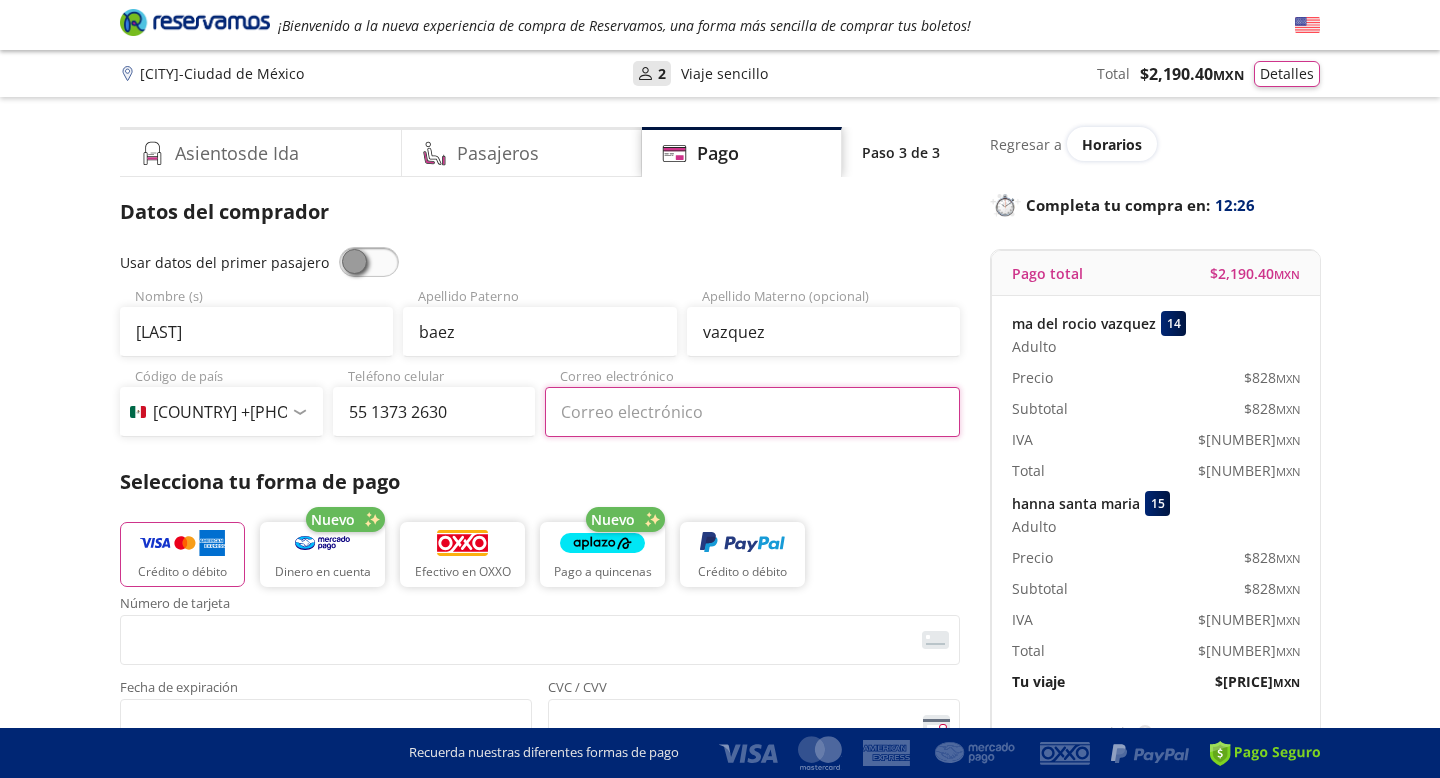 type on "acajeancarlos@[EXAMPLE.COM]" 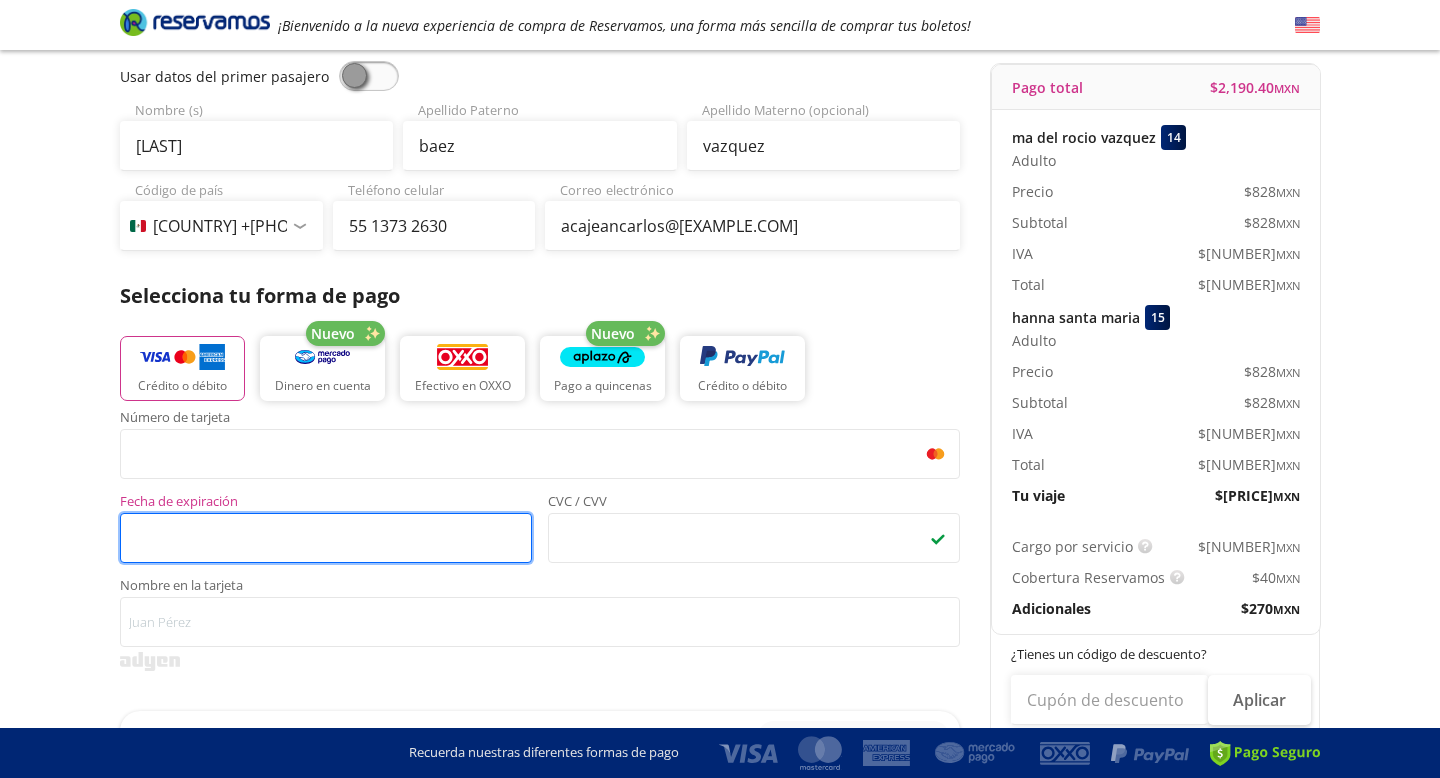 scroll, scrollTop: 184, scrollLeft: 0, axis: vertical 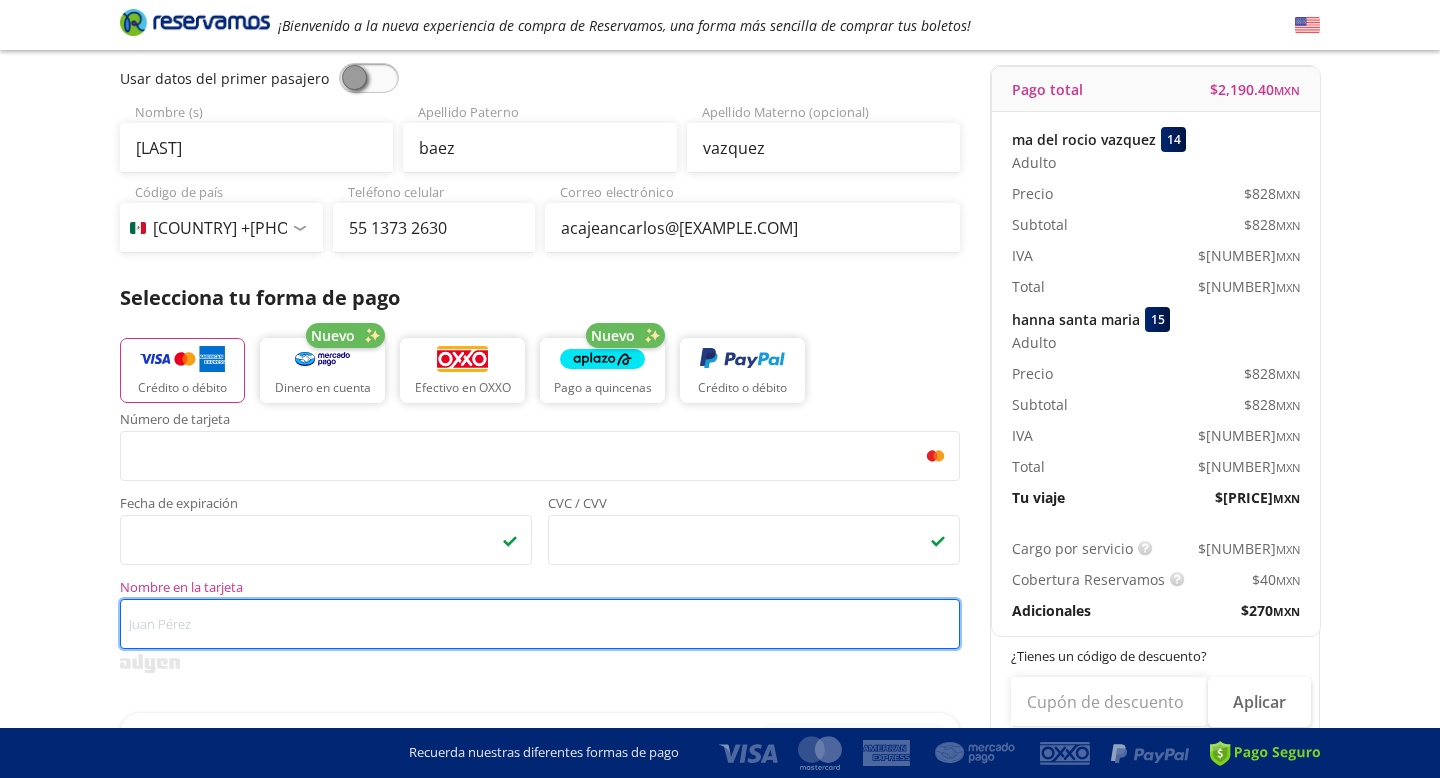 click on "Nombre en la tarjeta" at bounding box center [540, 624] 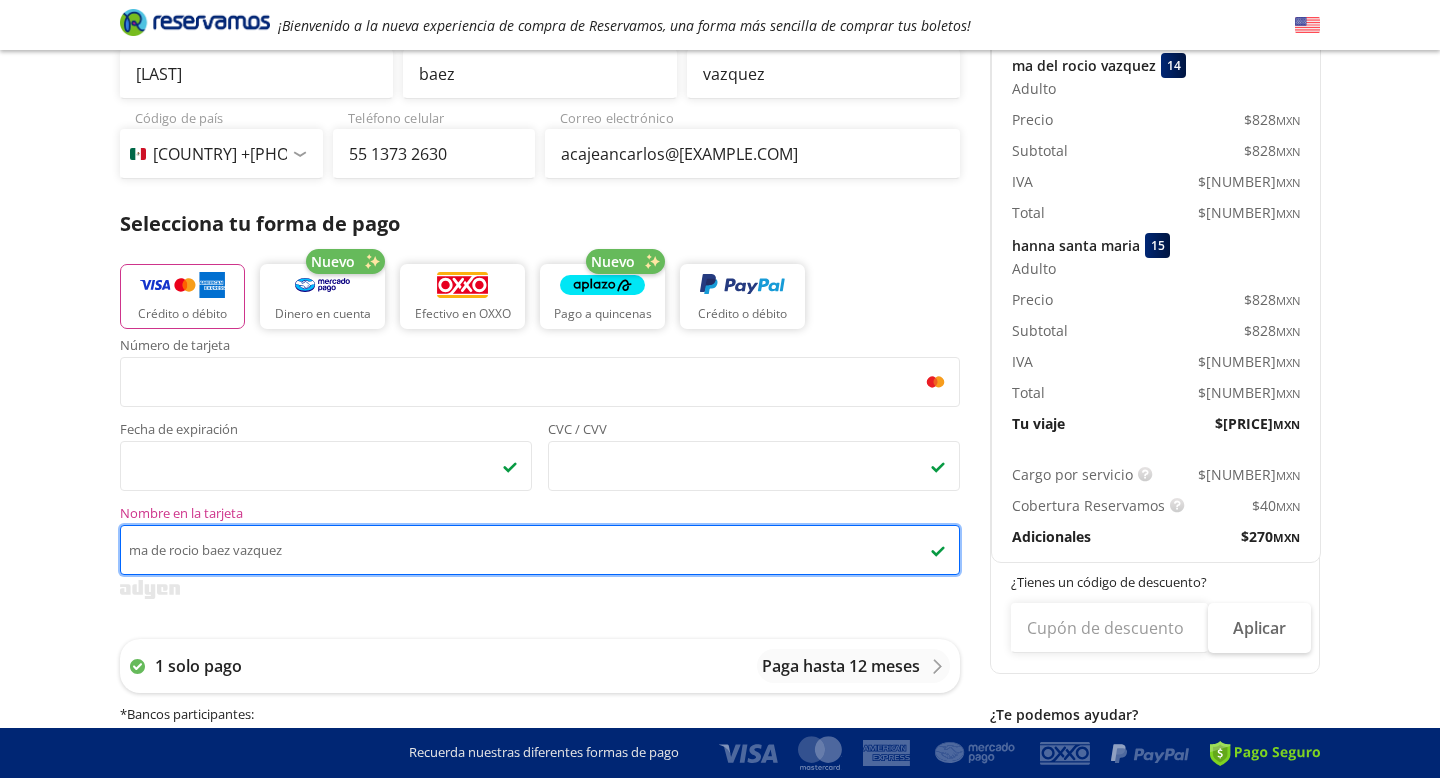 scroll, scrollTop: 285, scrollLeft: 0, axis: vertical 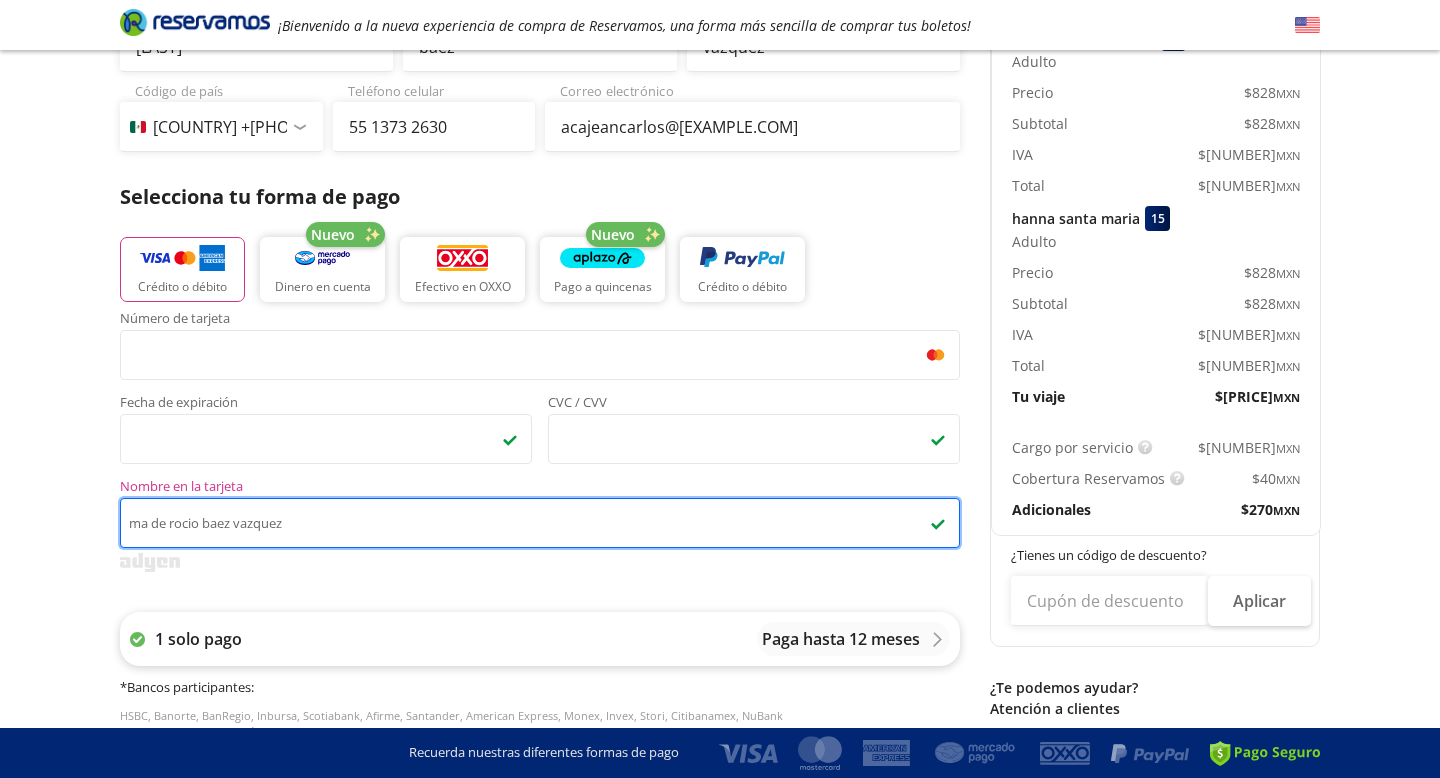 type on "ma de rocio baez vazquez" 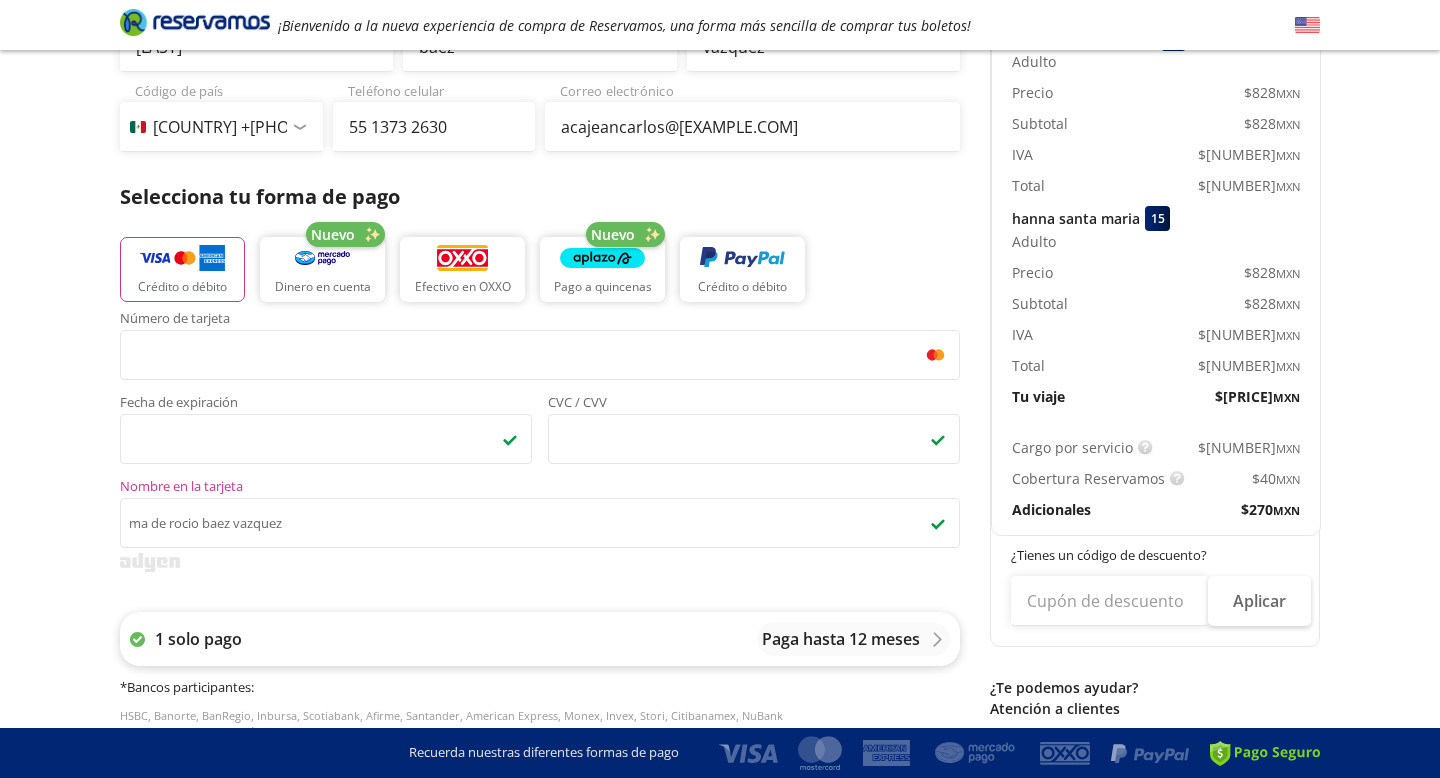 click on "1 solo pago Paga hasta 12 meses" at bounding box center (540, 639) 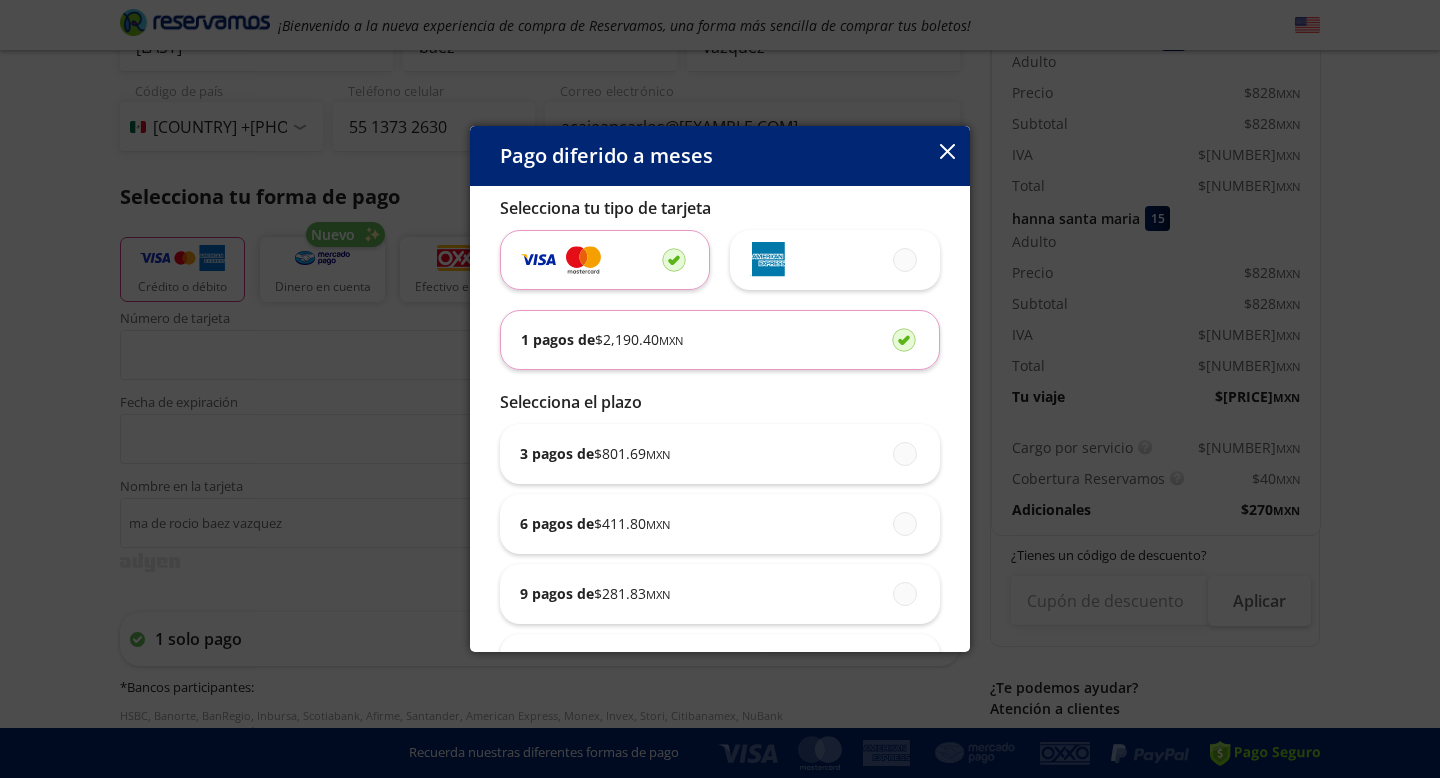 click at bounding box center [947, 151] 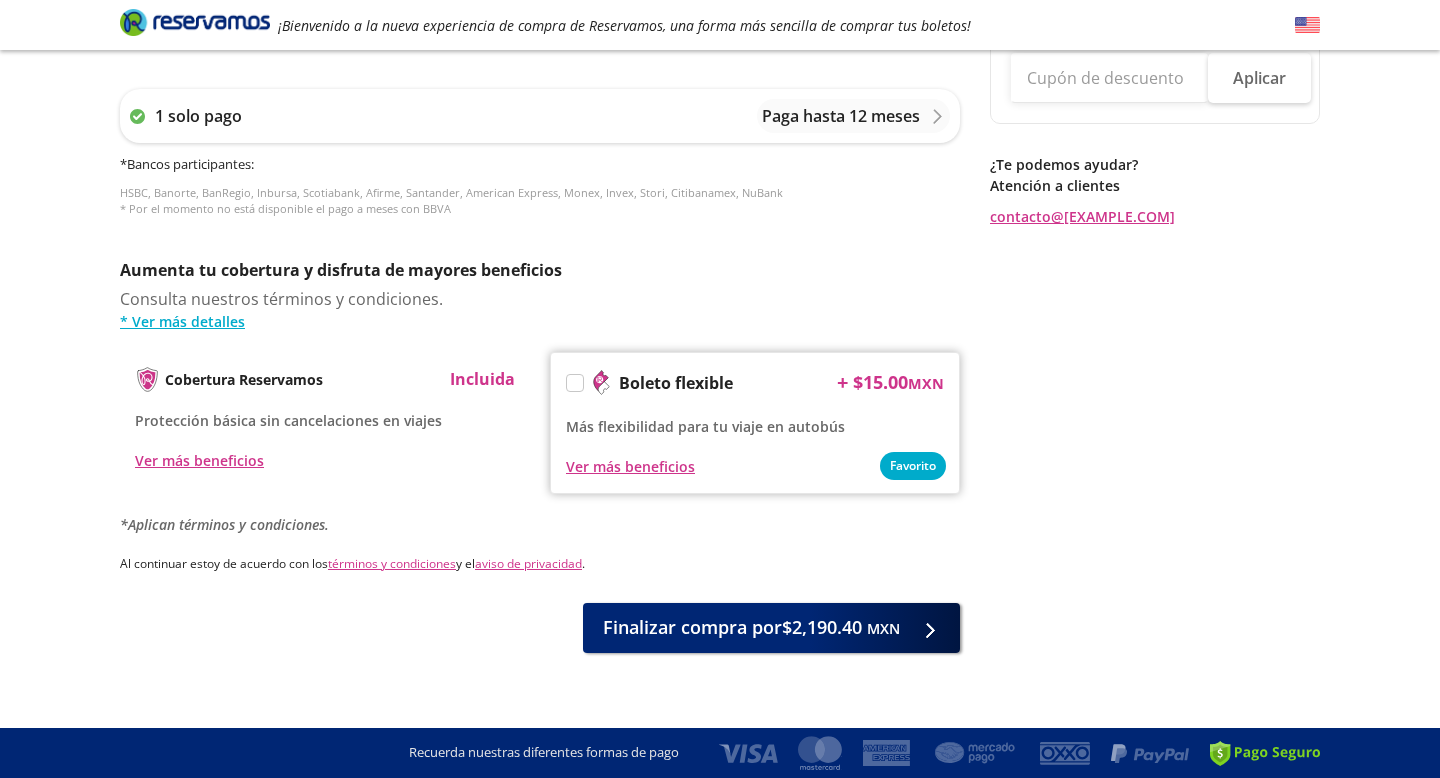 scroll, scrollTop: 811, scrollLeft: 0, axis: vertical 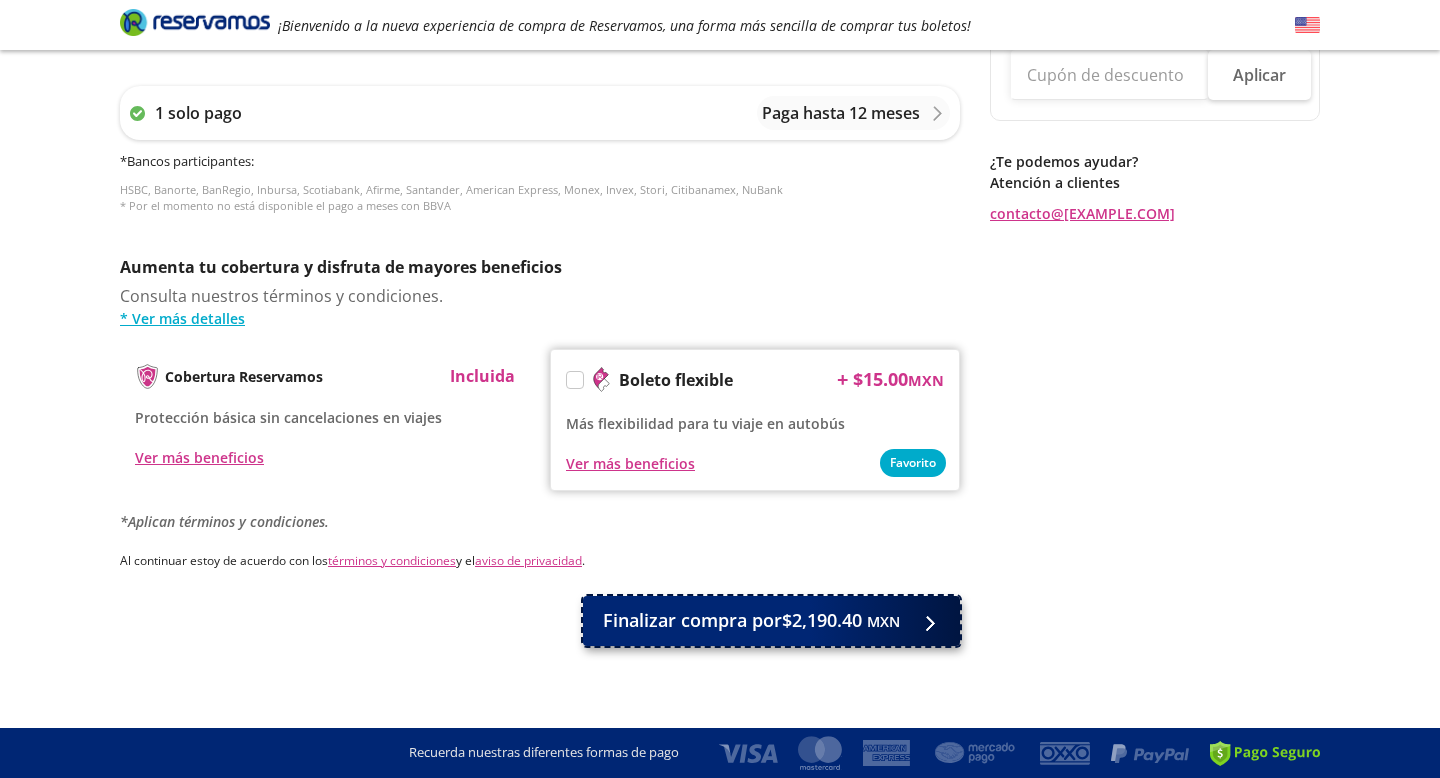 click on "Finalizar compra por $[PRICE] MXN" at bounding box center (751, 620) 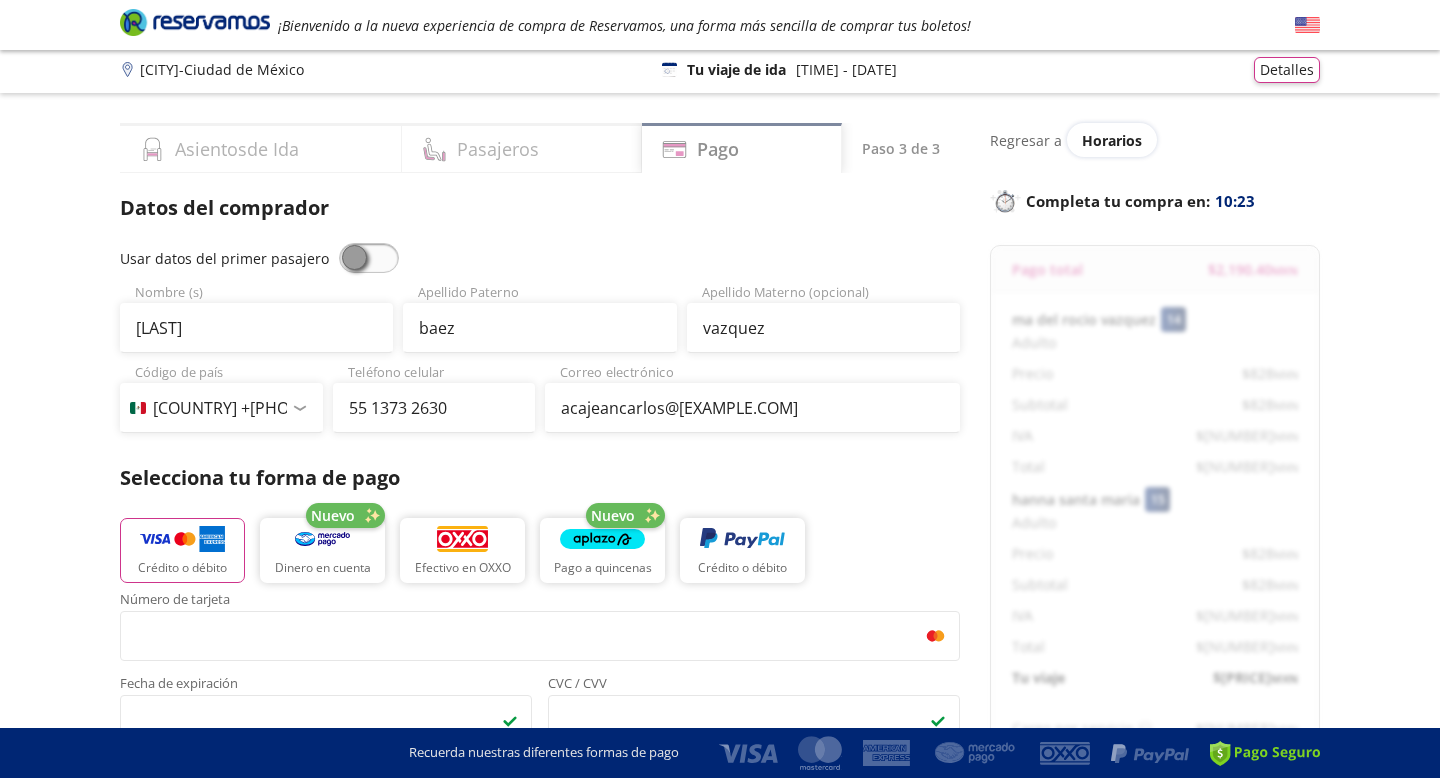 scroll, scrollTop: 0, scrollLeft: 0, axis: both 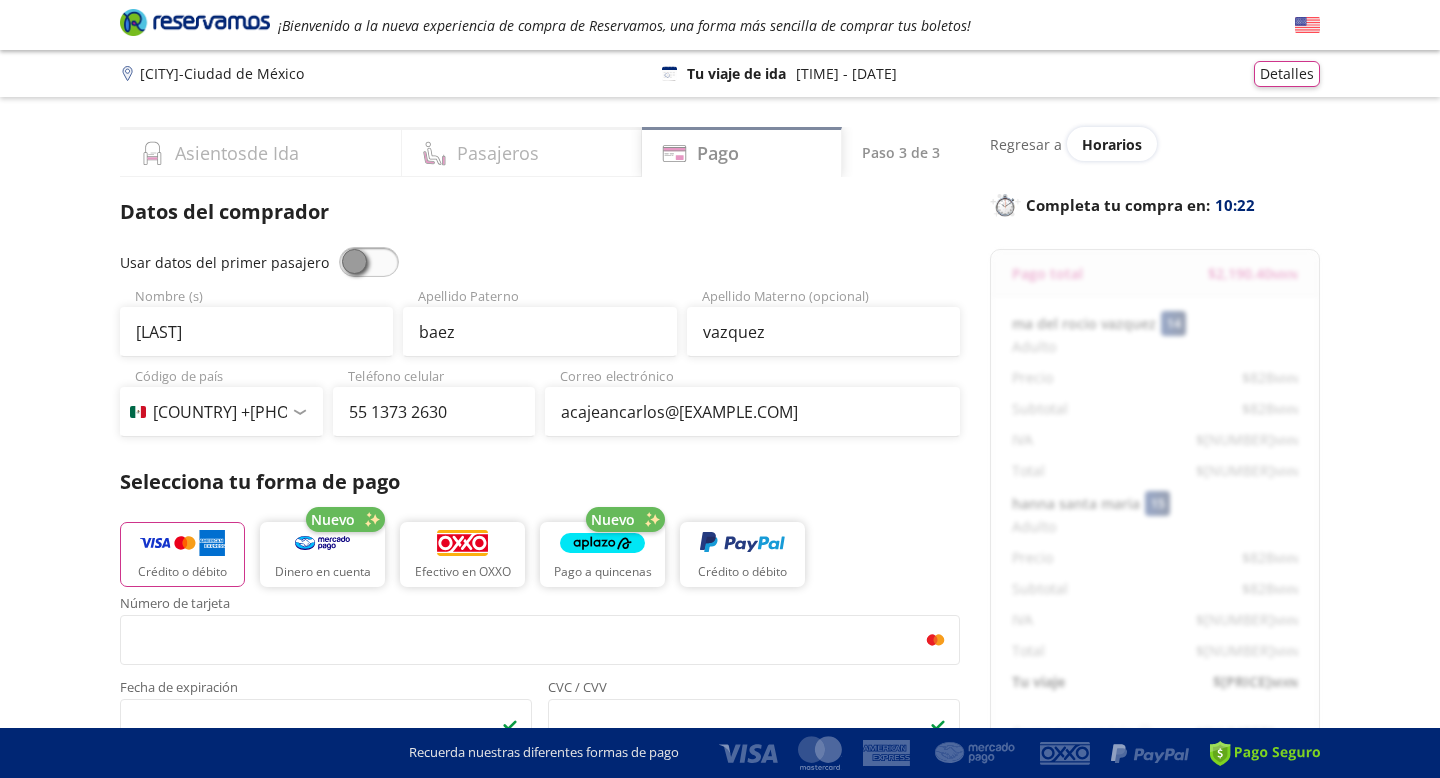 click on "Group 9 Created with Sketch. Pago Acapulco  -  Ciudad de México ¡Bienvenido a la nueva experiencia de compra de Reservamos, una forma más sencilla de comprar tus boletos! Completa tu compra en : 10:22 Acapulco  -  Ciudad de México 126 Tu viaje de ida 09:30 AM - 11 Jul Detalles Completa tu compra en : 10:22 Asientos  de Ida Pasajeros Pago Paso 3 de 3 Servicios adicionales ¿Tienes un código de descuento? Aplicar Datos del comprador Usar datos del primer pasajero ma de rocio Nombre (s) baez Apellido Paterno vazquez Apellido Materno (opcional) Código de país Estados Unidos +1 México +52 Colombia +57 Brasil +55Afganistán +93 Albania +355 Alemania +49 Andorra +376 Angola +244 Anguila +1 Antigua y Barbuda +1 Arabia Saudita +966 Argelia +213 Argentina +54 Armenia +374 Aruba +297 Australia +61 Austria +43 Azerbaiyán +994 Bahamas +1 Bangladés +880 Barbados +1 Baréin +973 Bélgica +32 Belice +501 Benín +229 Bermudas +1 Bielorrusia +375 Birmania +95 Bolivia +591 Bosnia y Herzegovina +387 Botsuana +267 *  :" at bounding box center [720, 775] 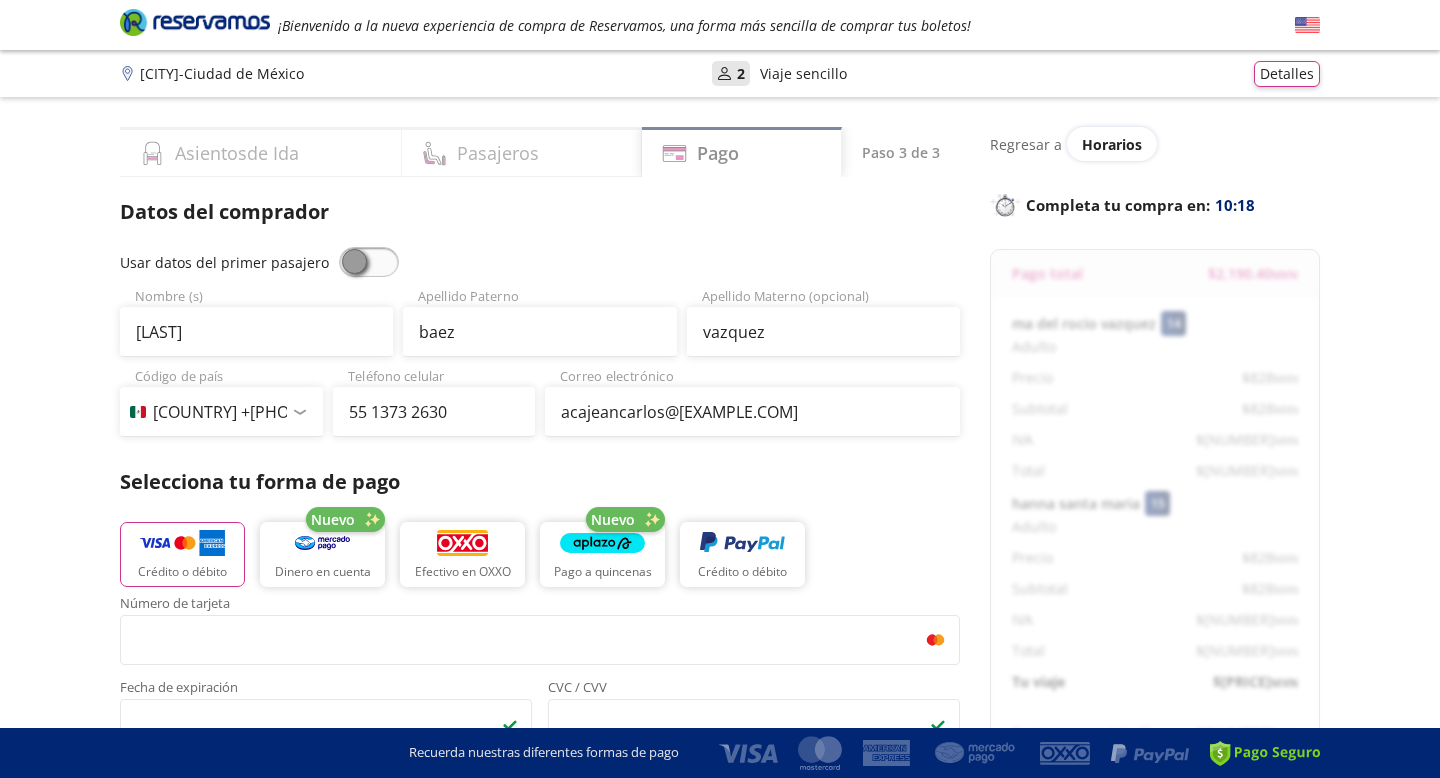 click on "Pasajeros" at bounding box center (522, 152) 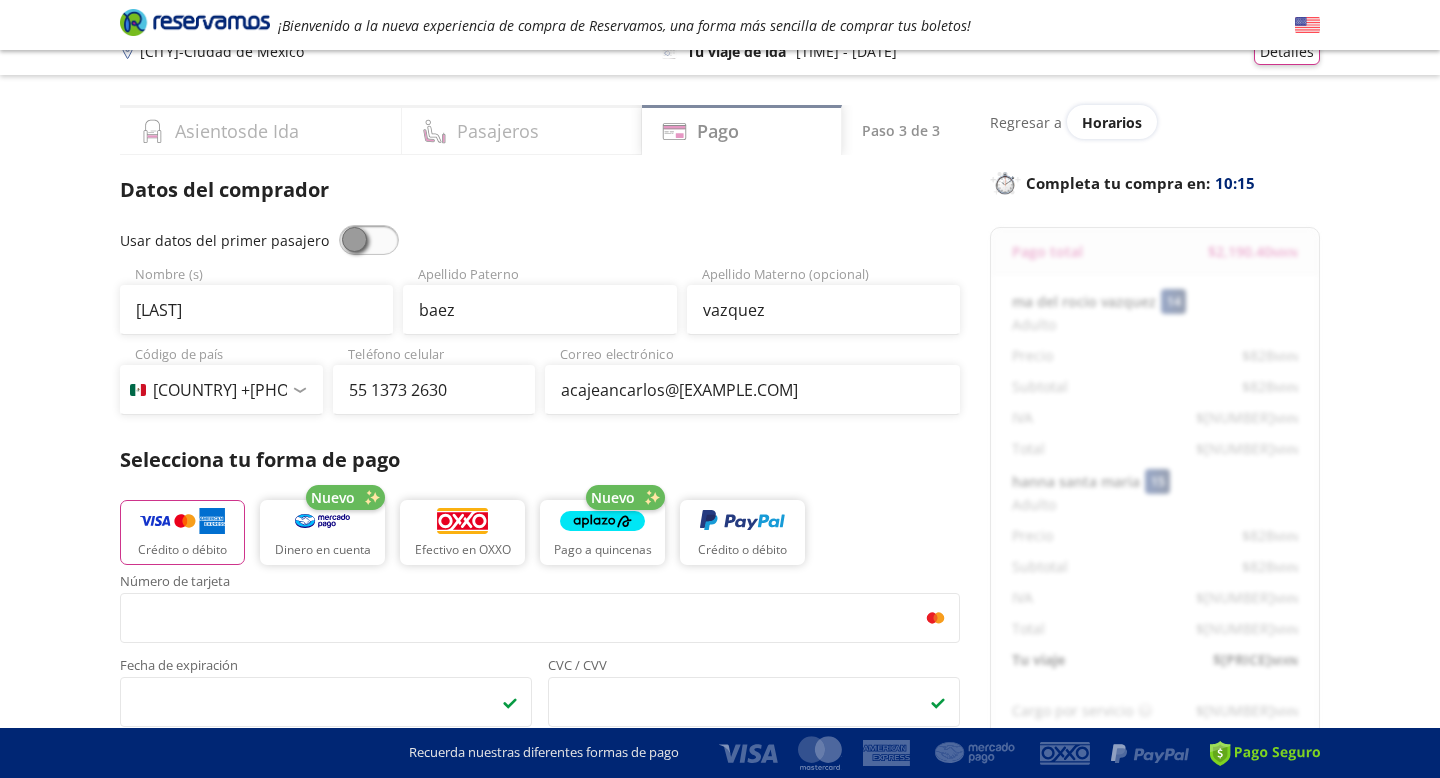 scroll, scrollTop: 0, scrollLeft: 0, axis: both 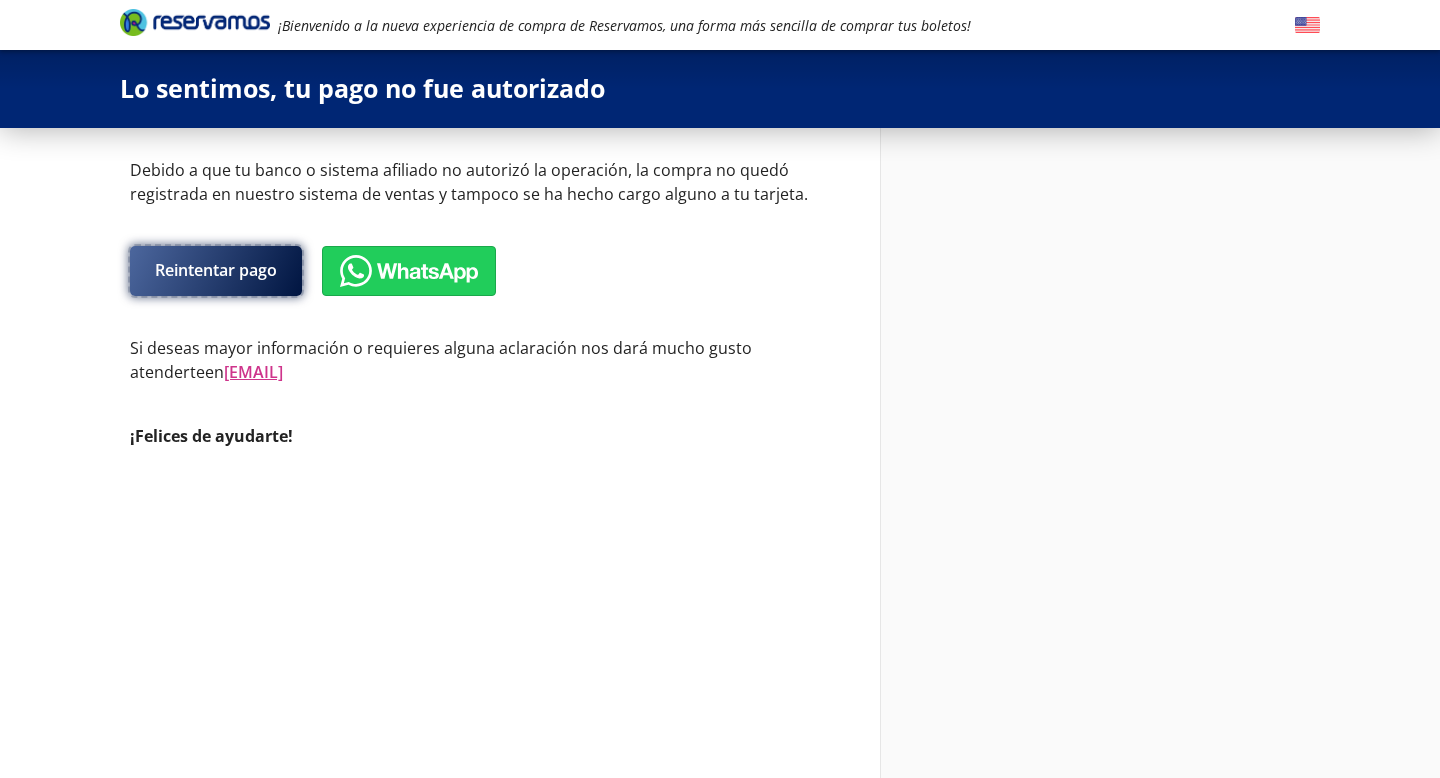 click on "Reintentar pago" at bounding box center [216, 271] 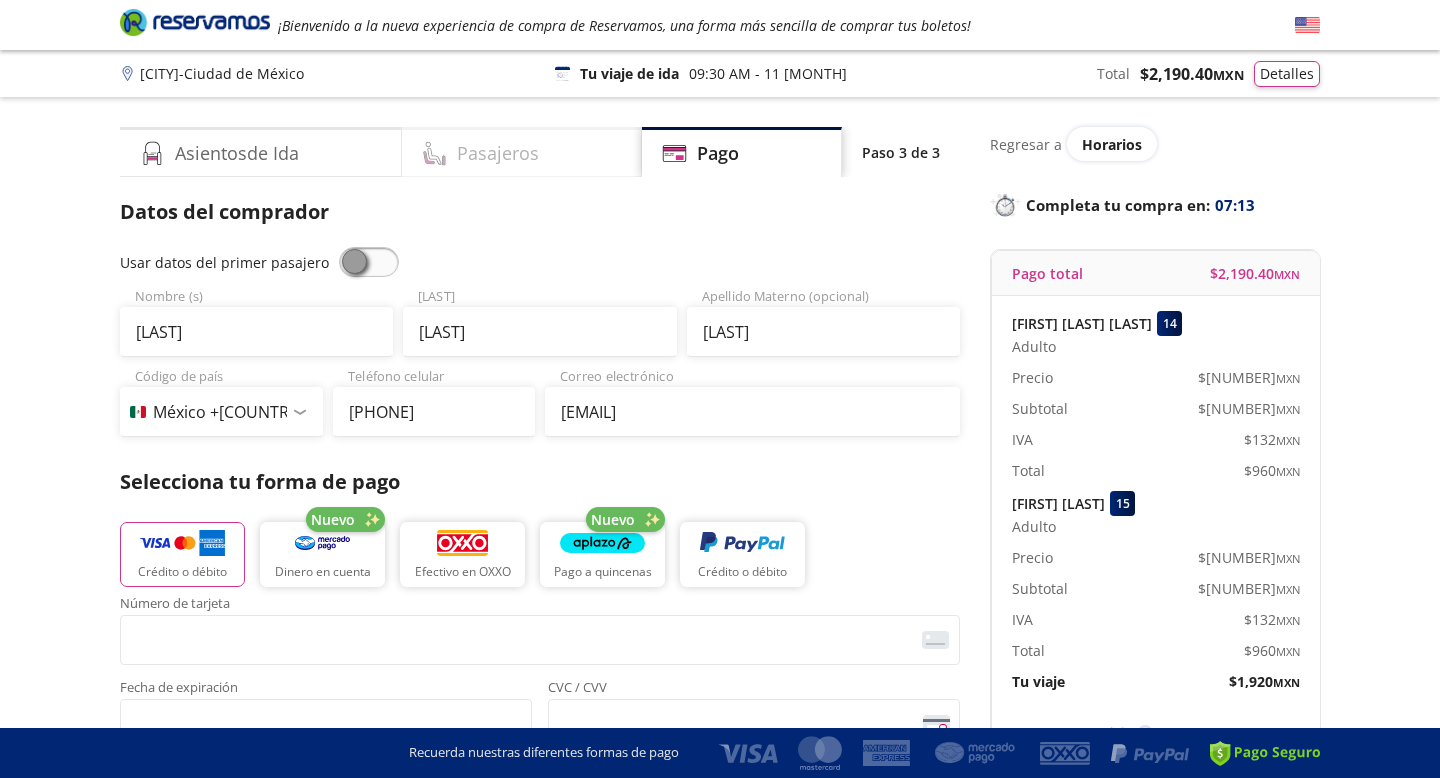 click on "Pasajeros" at bounding box center (237, 153) 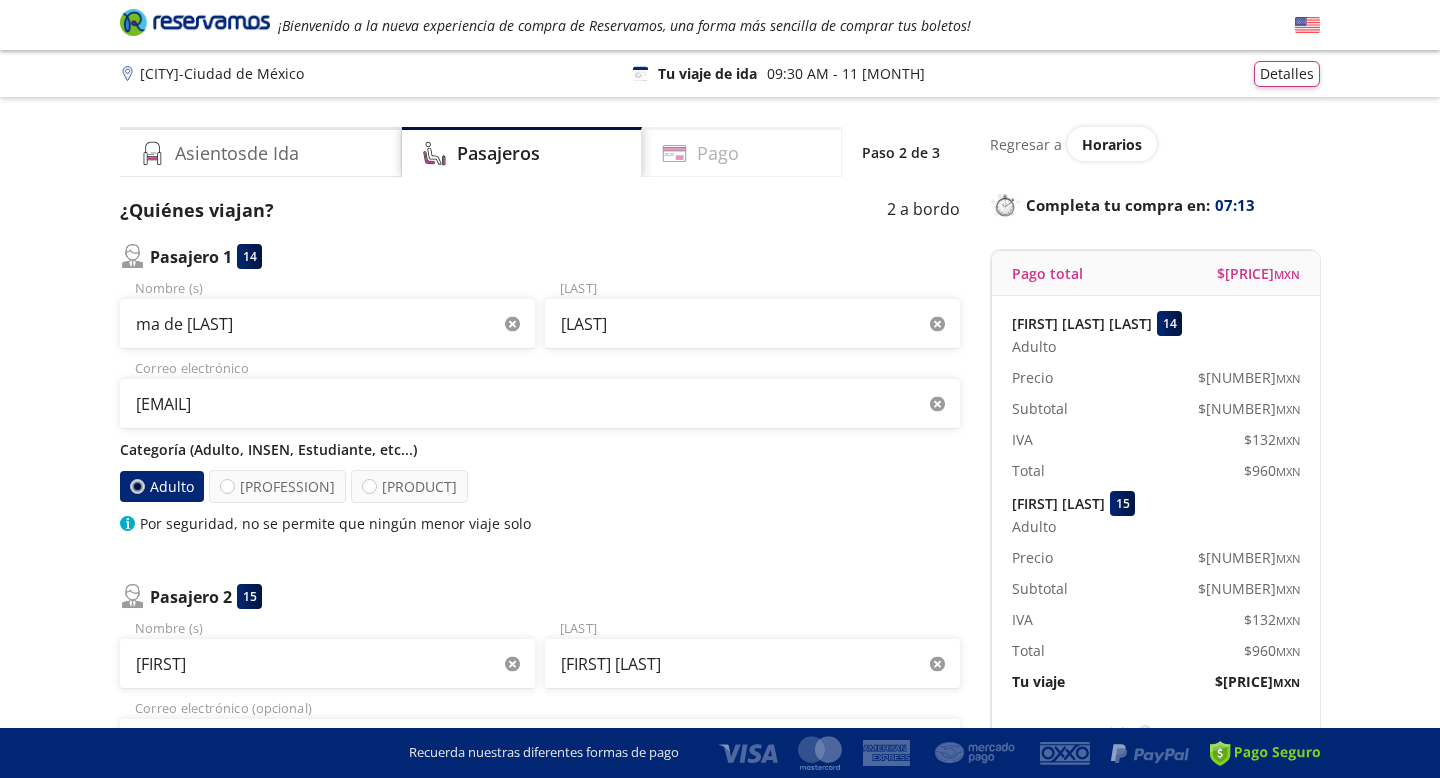 click at bounding box center (152, 153) 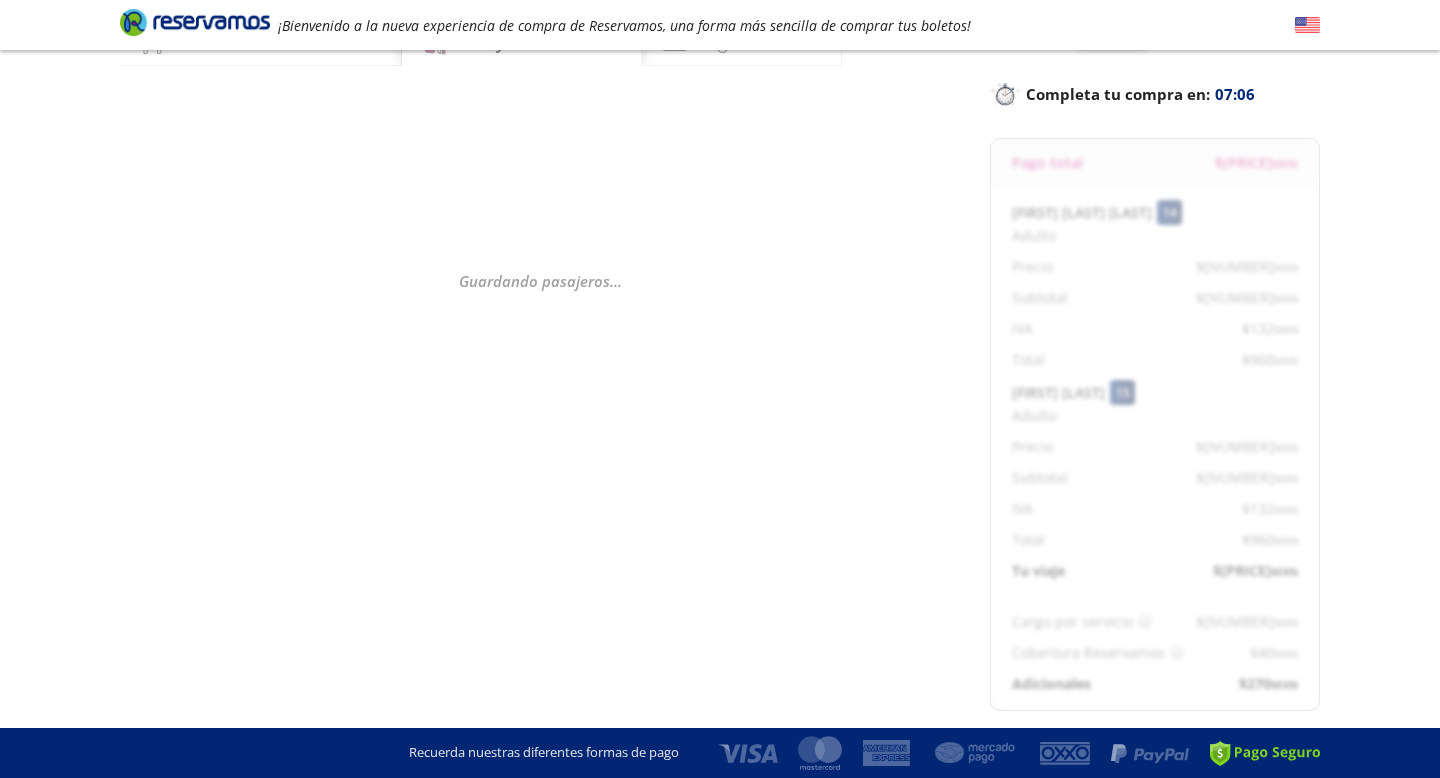 scroll, scrollTop: 0, scrollLeft: 0, axis: both 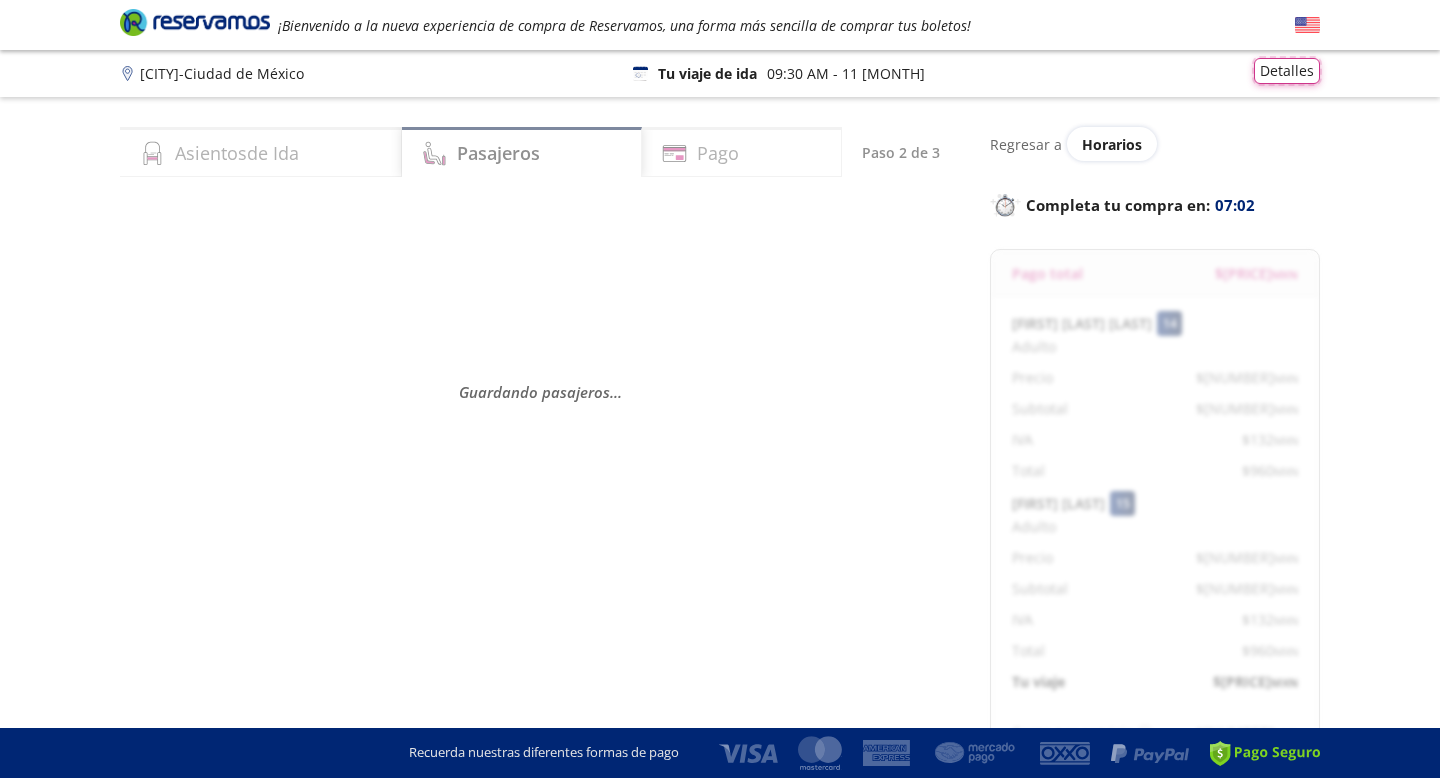 click on "Detalles" at bounding box center [1287, 71] 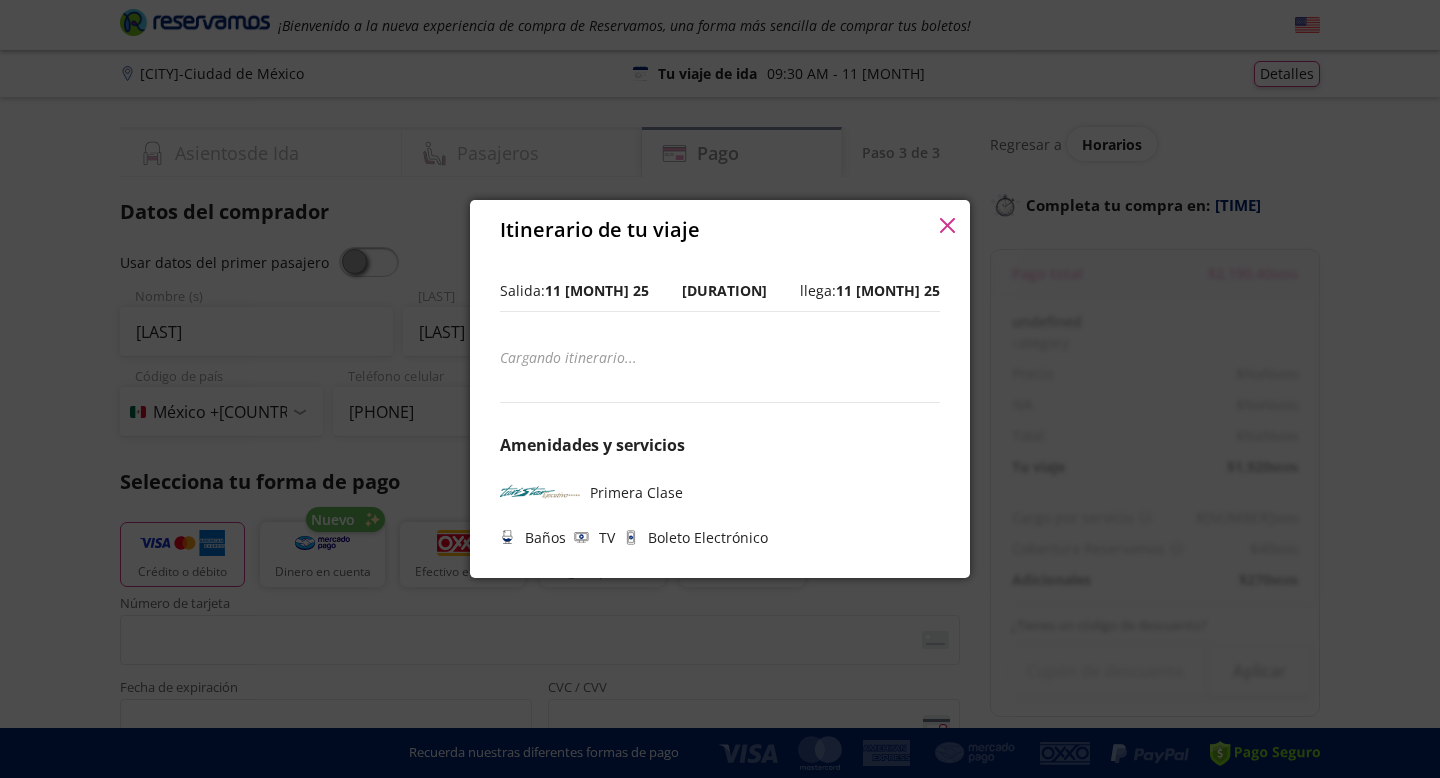 click on "Itinerario de tu viaje" at bounding box center [720, 230] 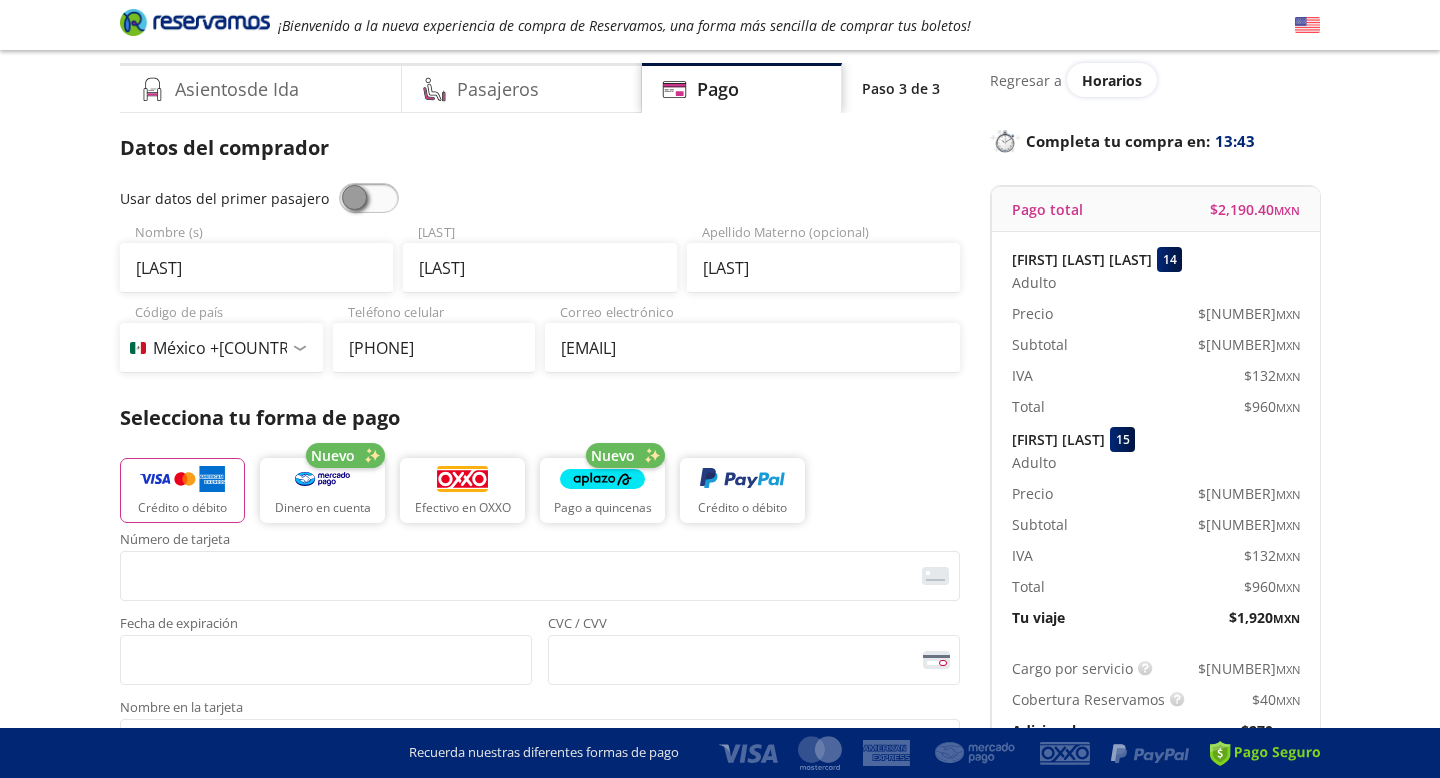 scroll, scrollTop: 32, scrollLeft: 0, axis: vertical 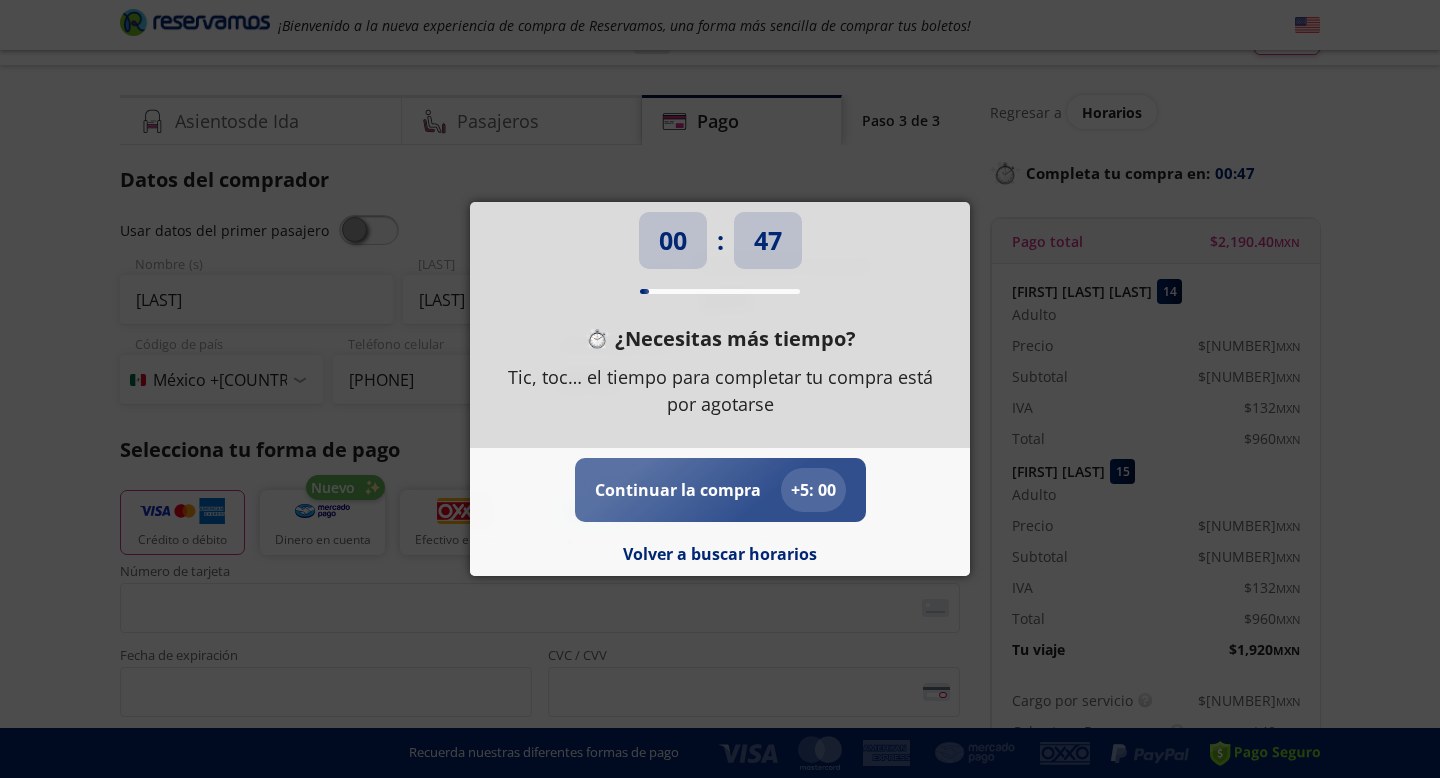 click on "Continuar la compra" at bounding box center [678, 490] 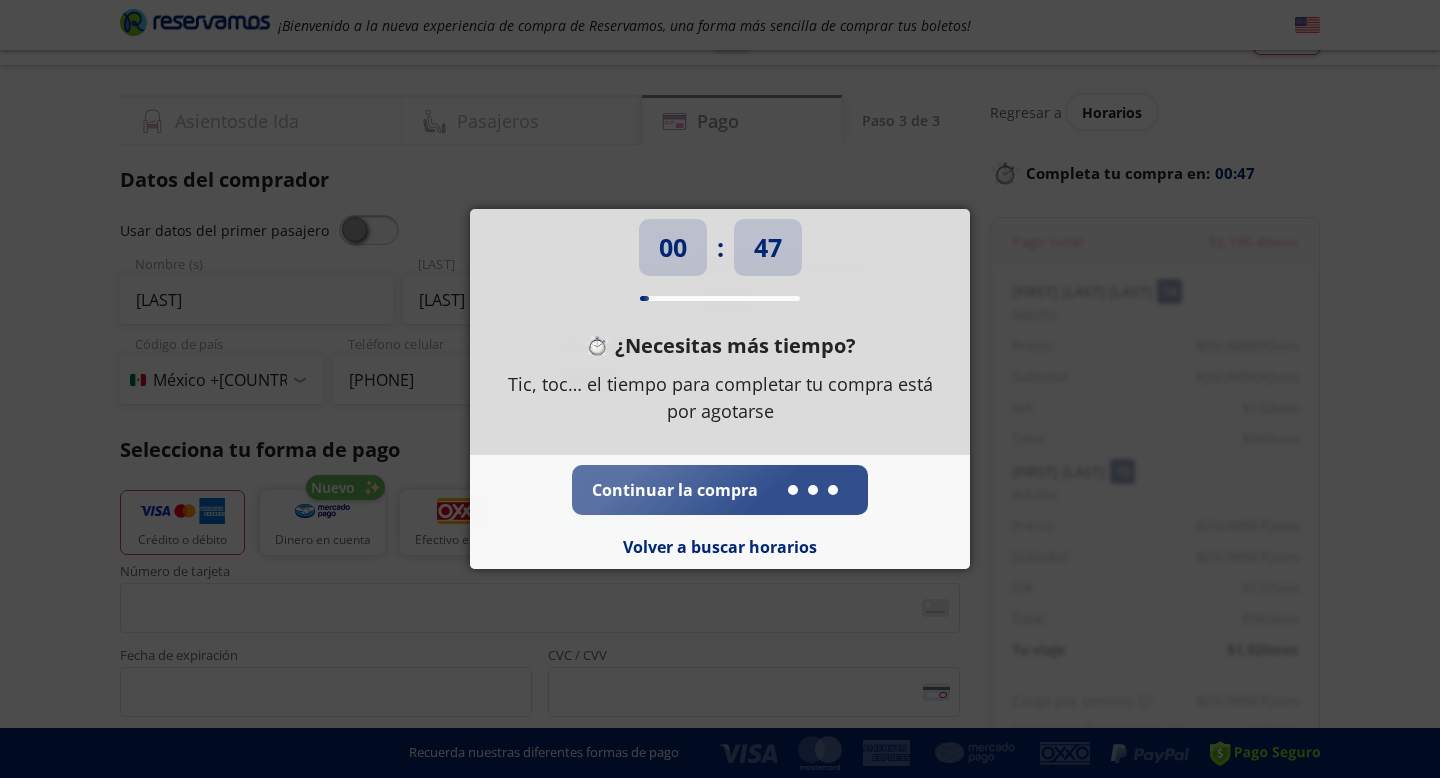scroll, scrollTop: 0, scrollLeft: 0, axis: both 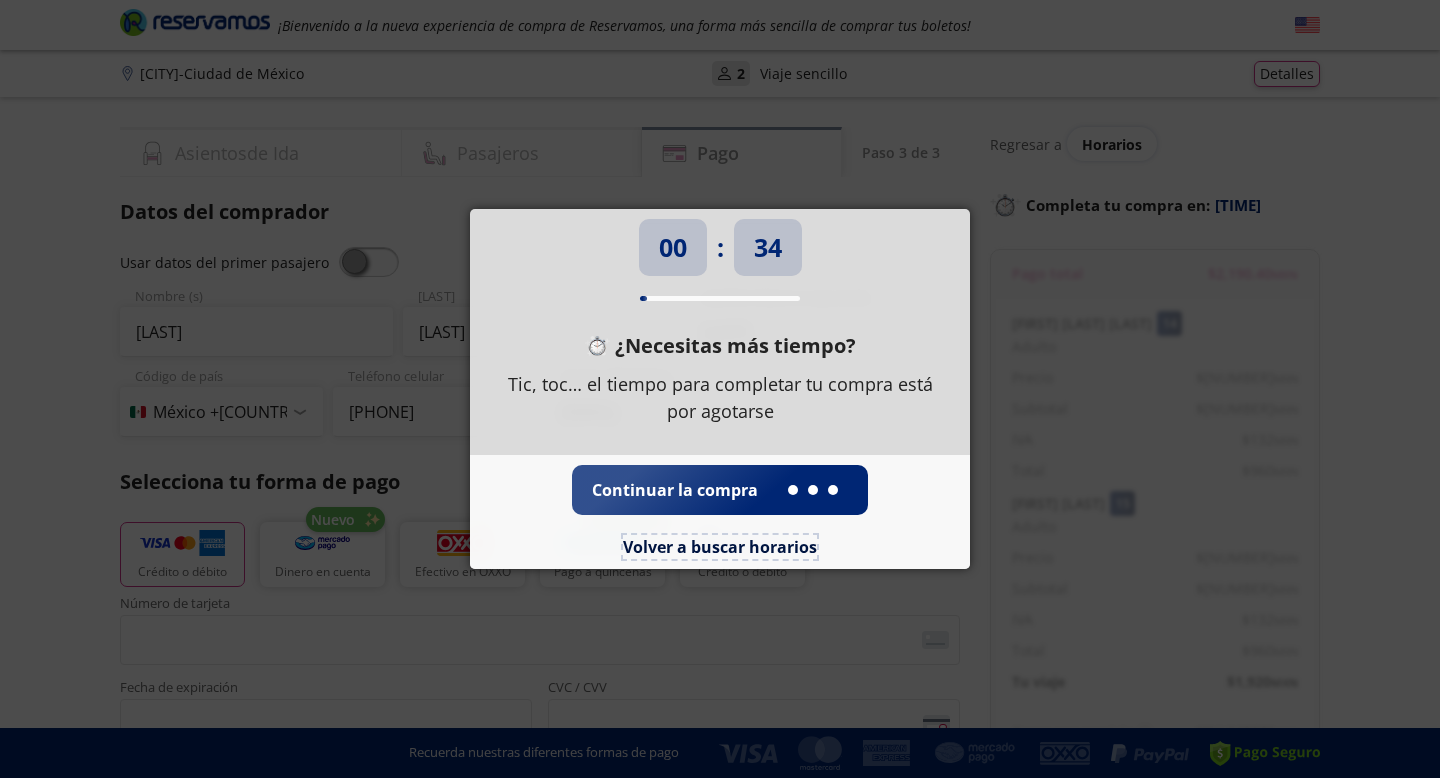click on "Volver a buscar horarios" at bounding box center [720, 547] 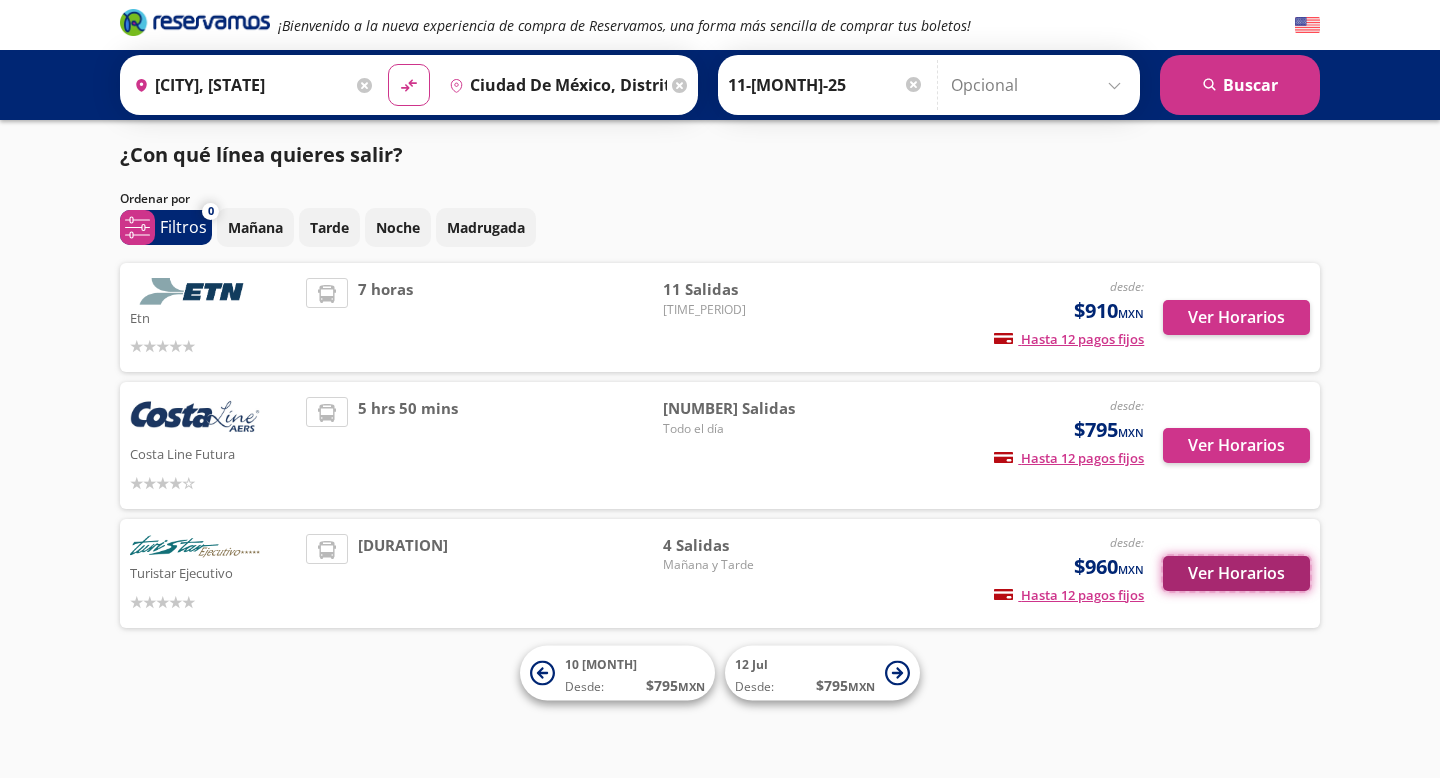 click on "Turistar Ejecutivo desde: $960  MXN   Hasta 12 pagos fijos Pagos fijos en compras mayores a $30 MXN, con tarjetas de bancos participantes 6 horas 4 Salidas Mañana y Tarde Ver Horarios" at bounding box center [720, 573] 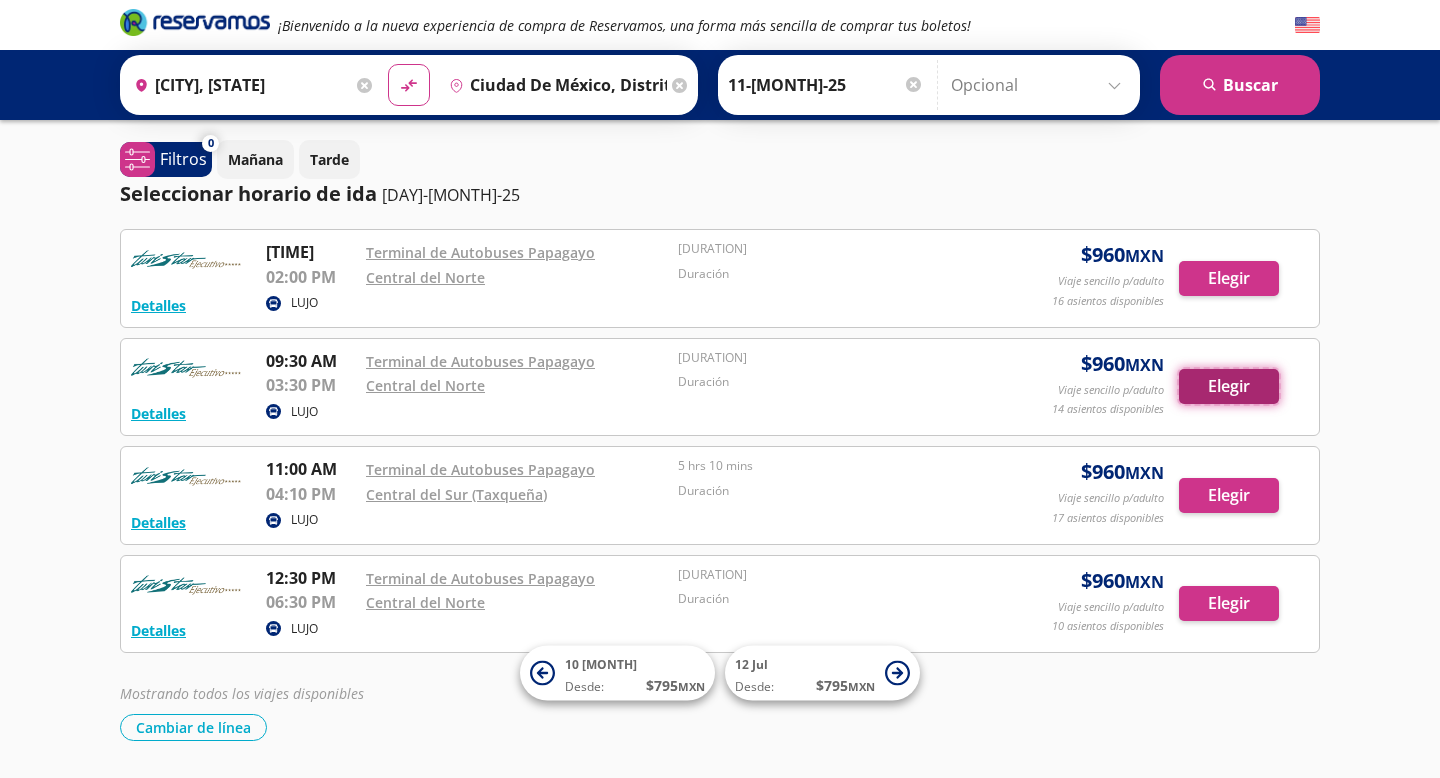click on "Elegir" at bounding box center [1229, 278] 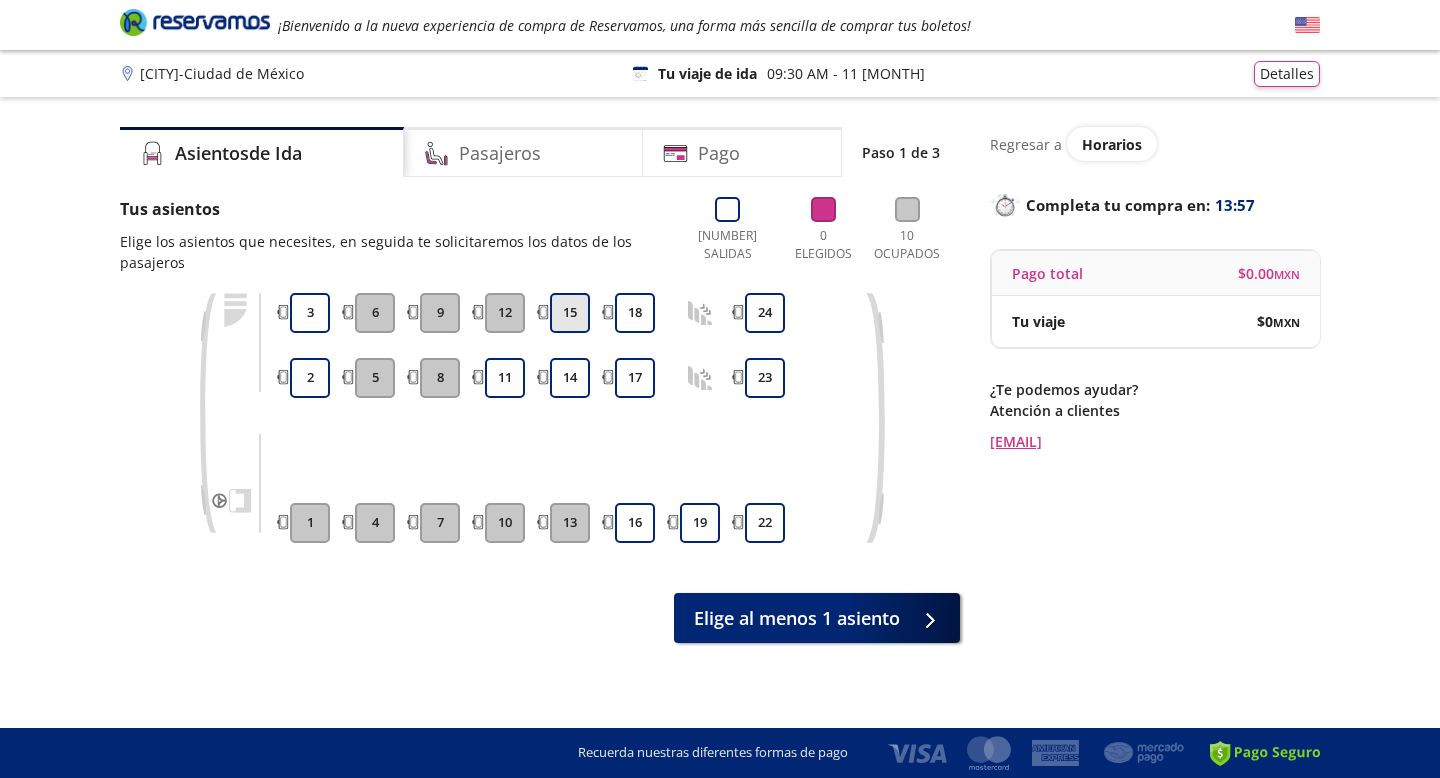 click on "15" at bounding box center (310, 378) 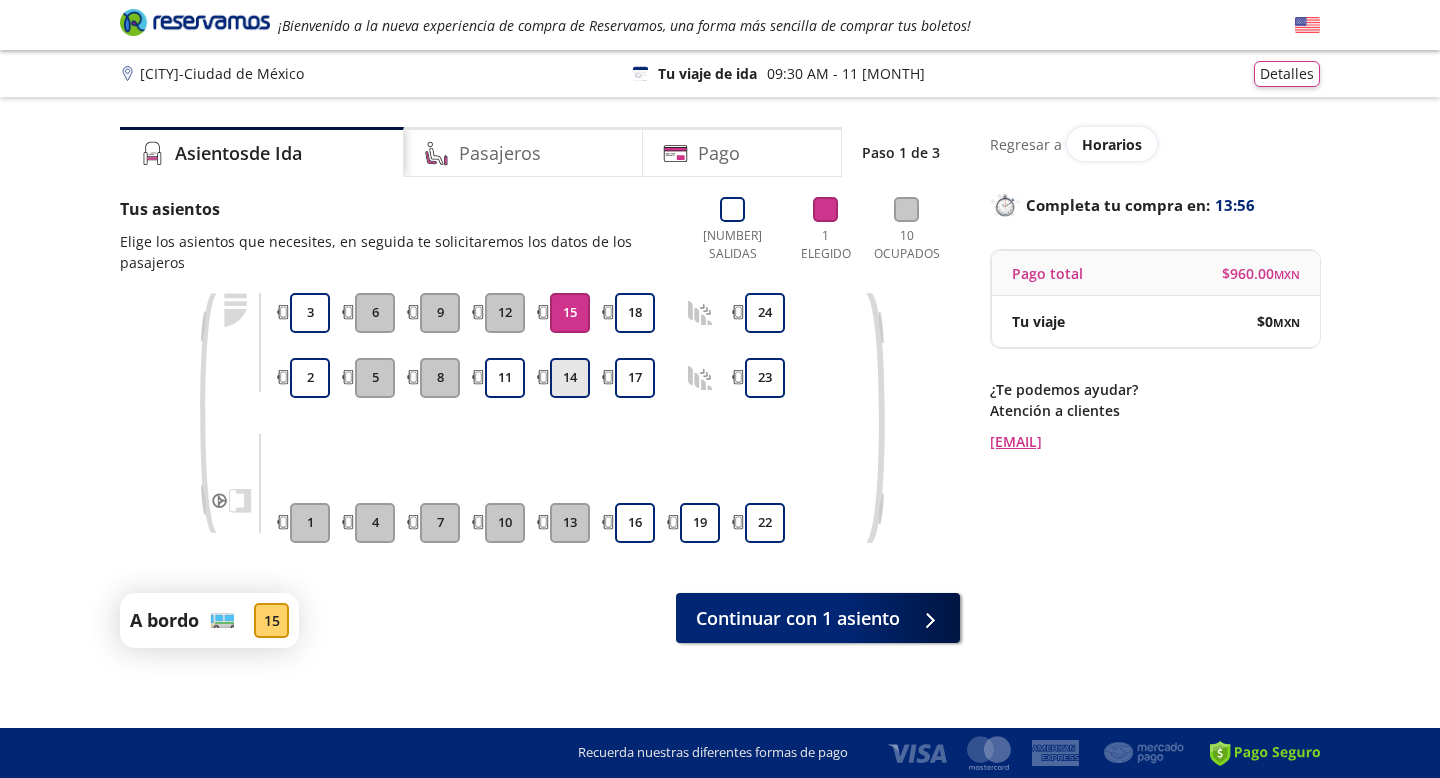 click on "14" at bounding box center [310, 378] 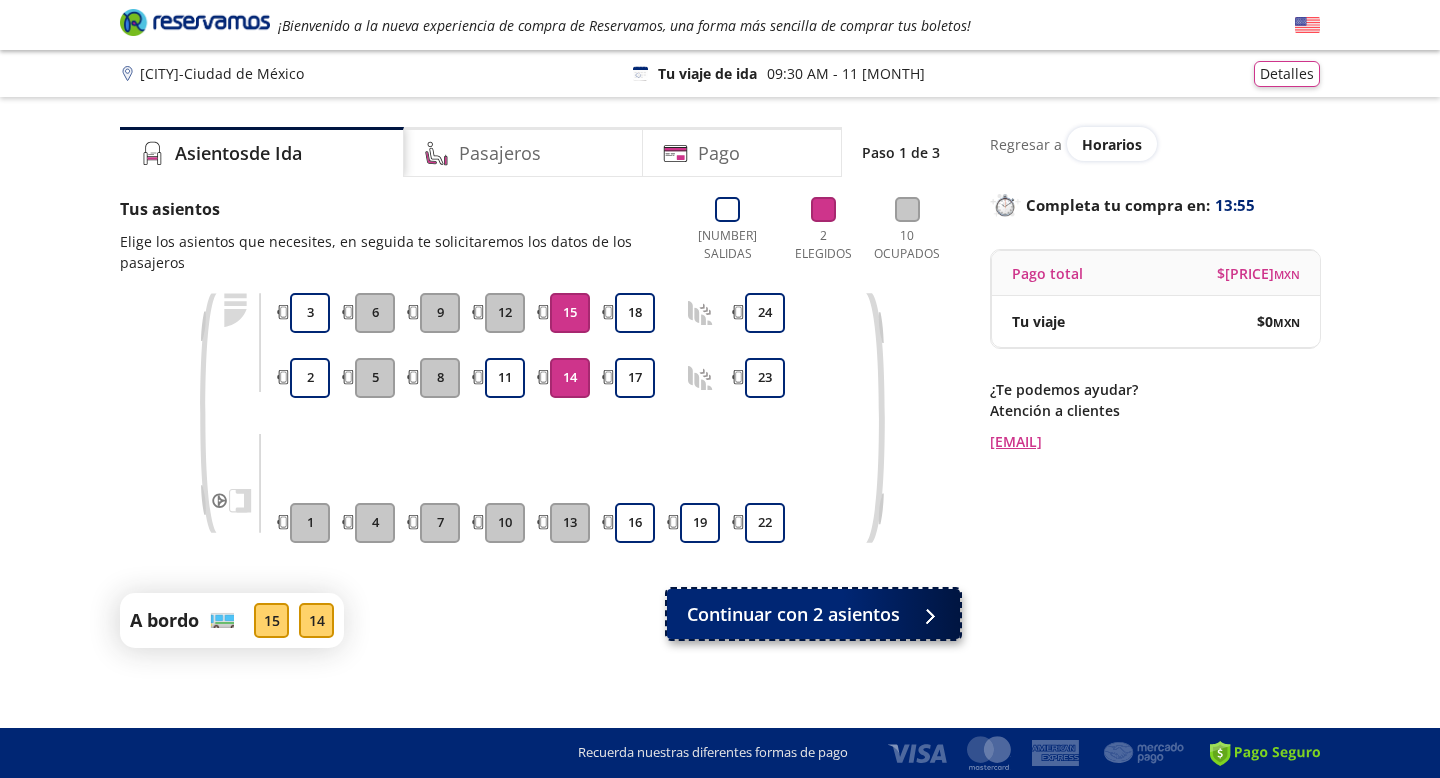 click on "Continuar con 2 asientos" at bounding box center (793, 614) 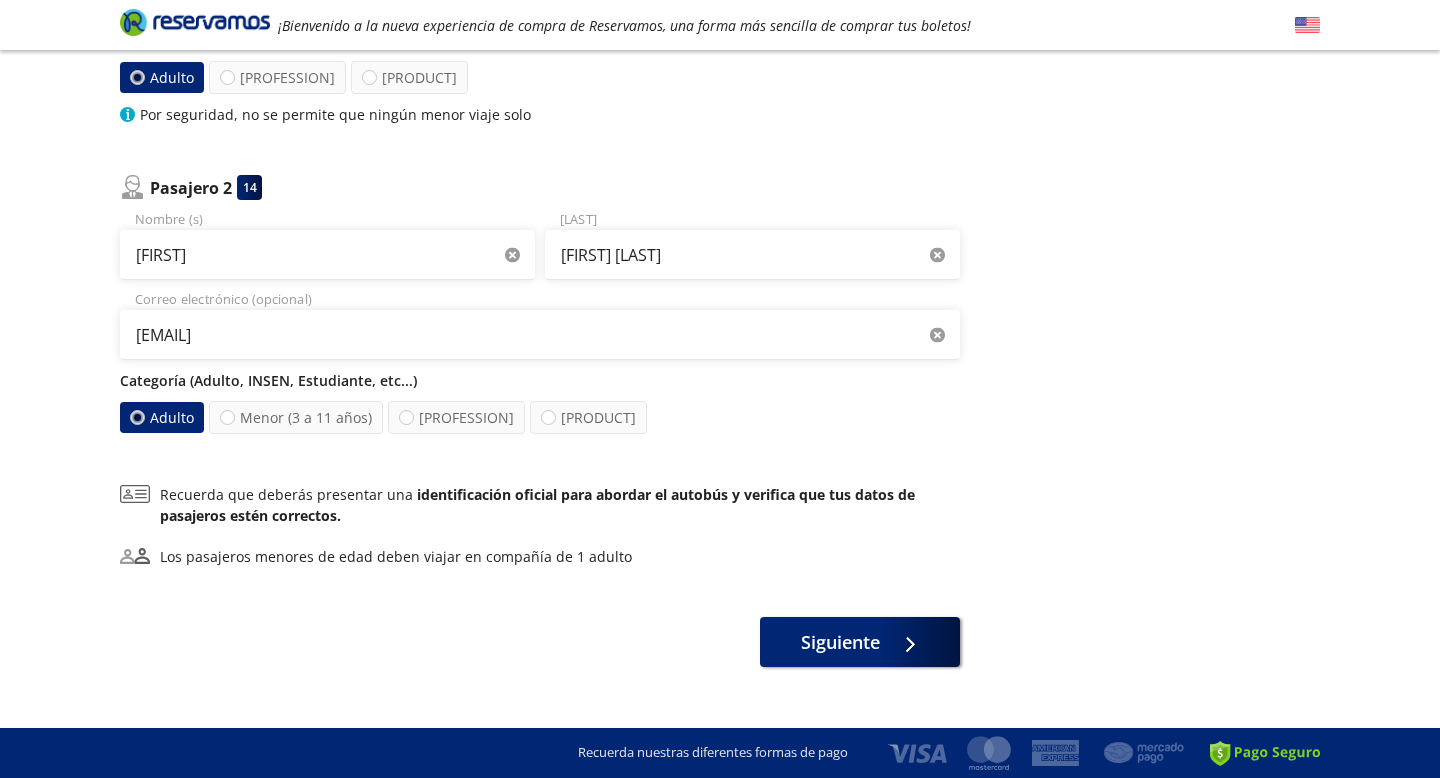 scroll, scrollTop: 438, scrollLeft: 0, axis: vertical 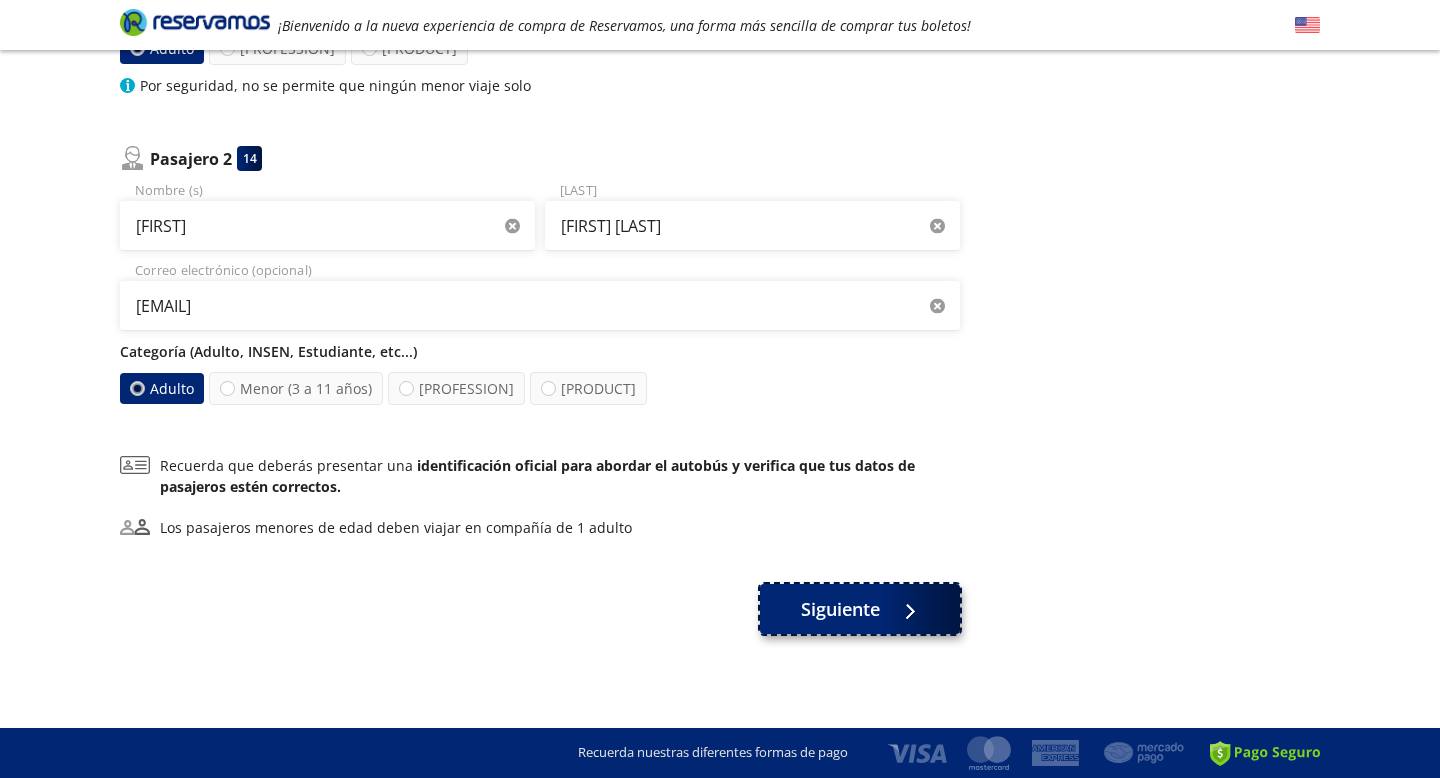click on "Siguiente" at bounding box center (840, 609) 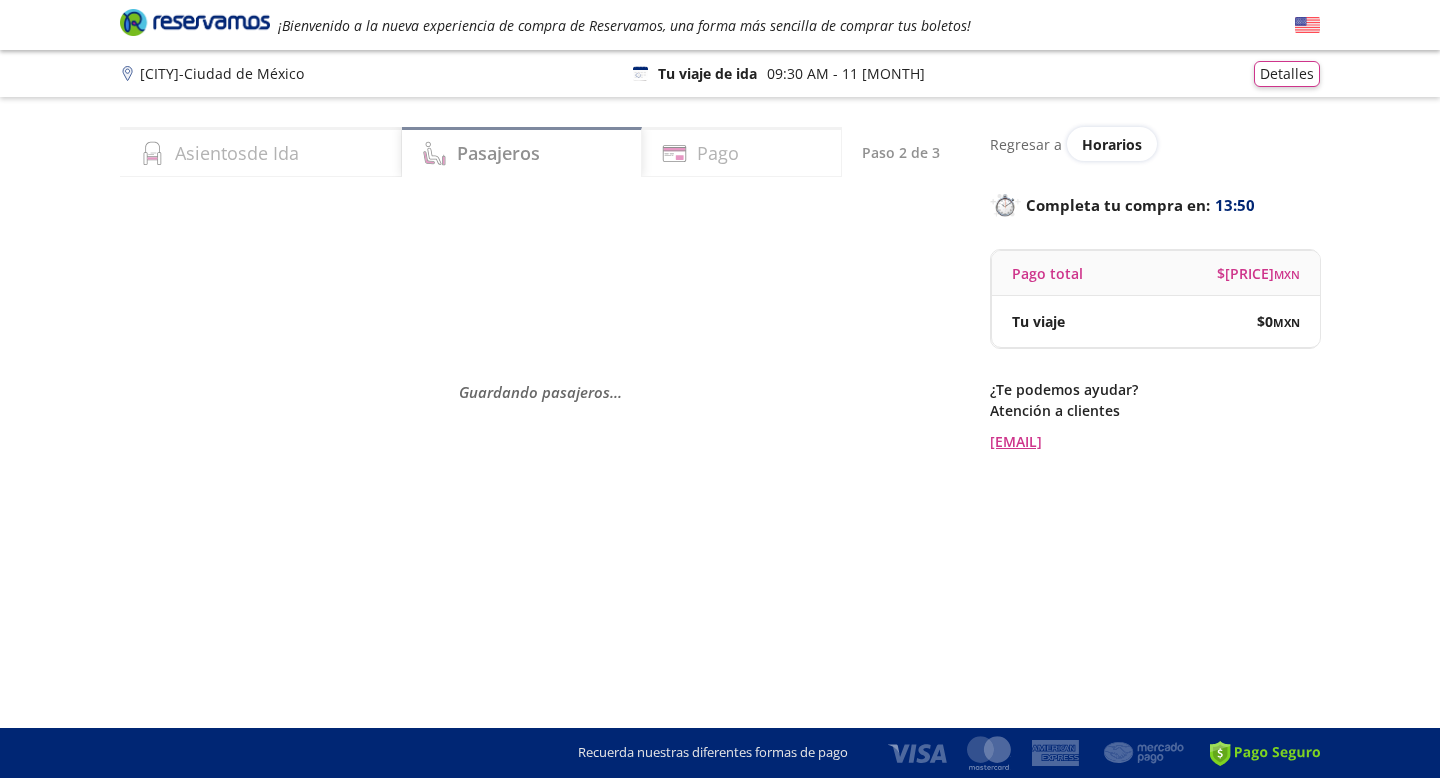 scroll, scrollTop: 0, scrollLeft: 0, axis: both 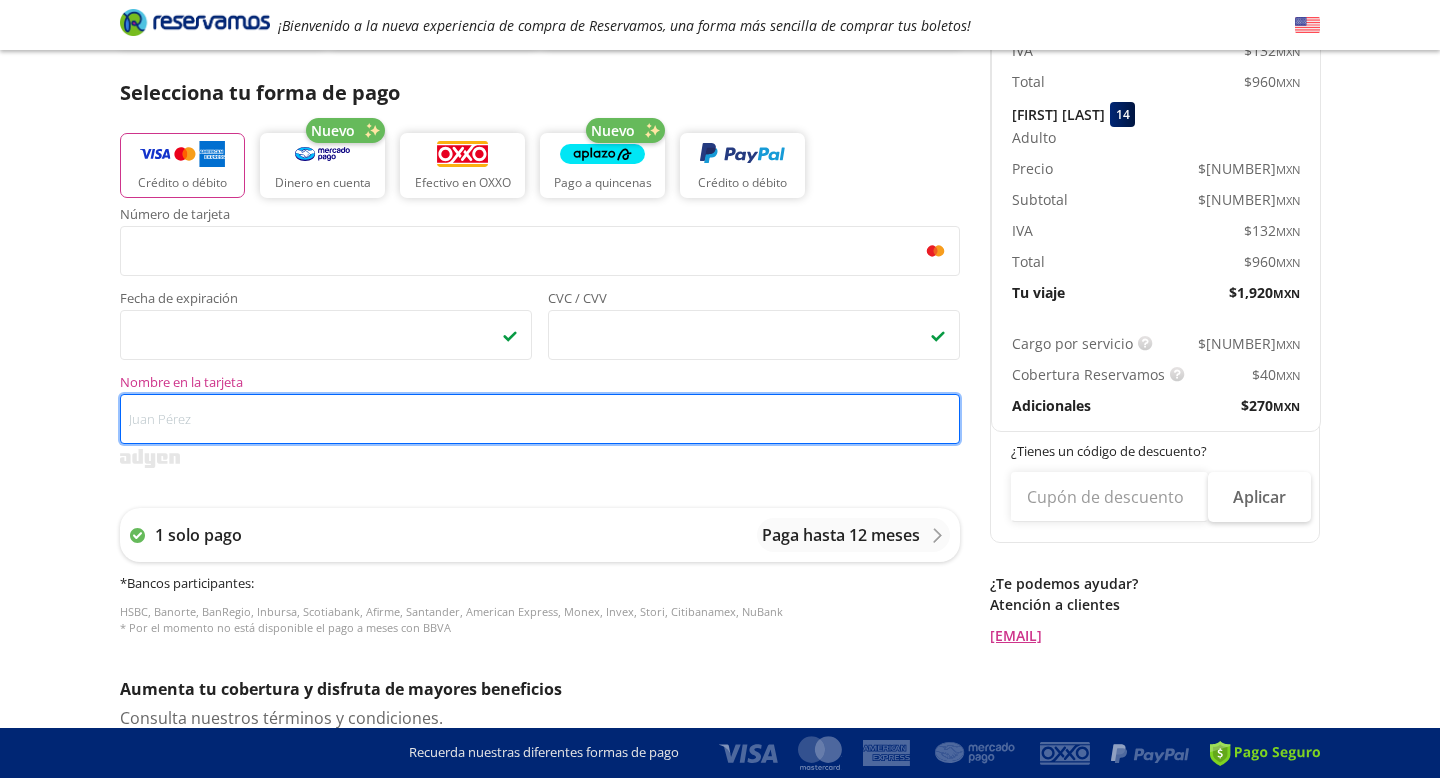 click on "Nombre en la tarjeta" at bounding box center (540, 419) 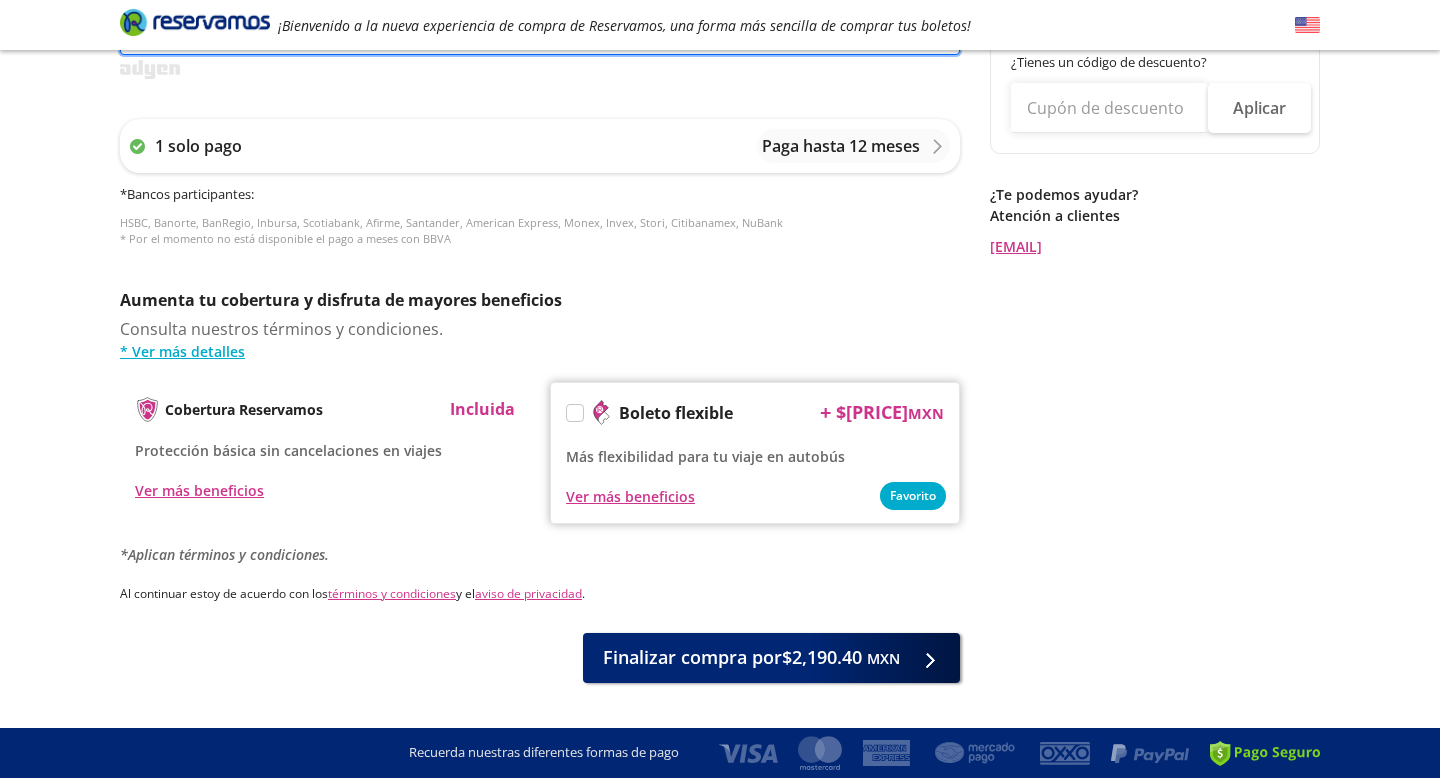 scroll, scrollTop: 823, scrollLeft: 0, axis: vertical 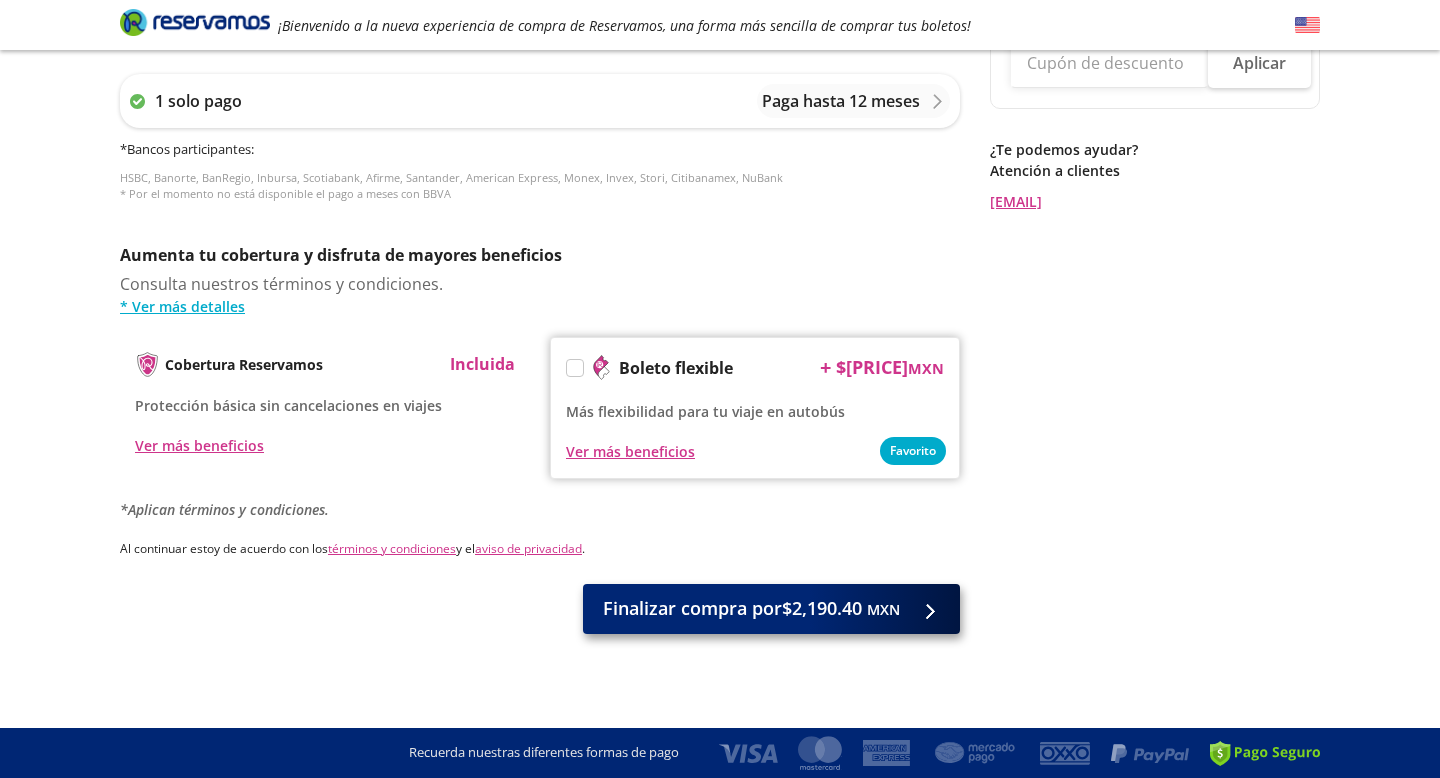 type on "ma del rocio baez vazquez" 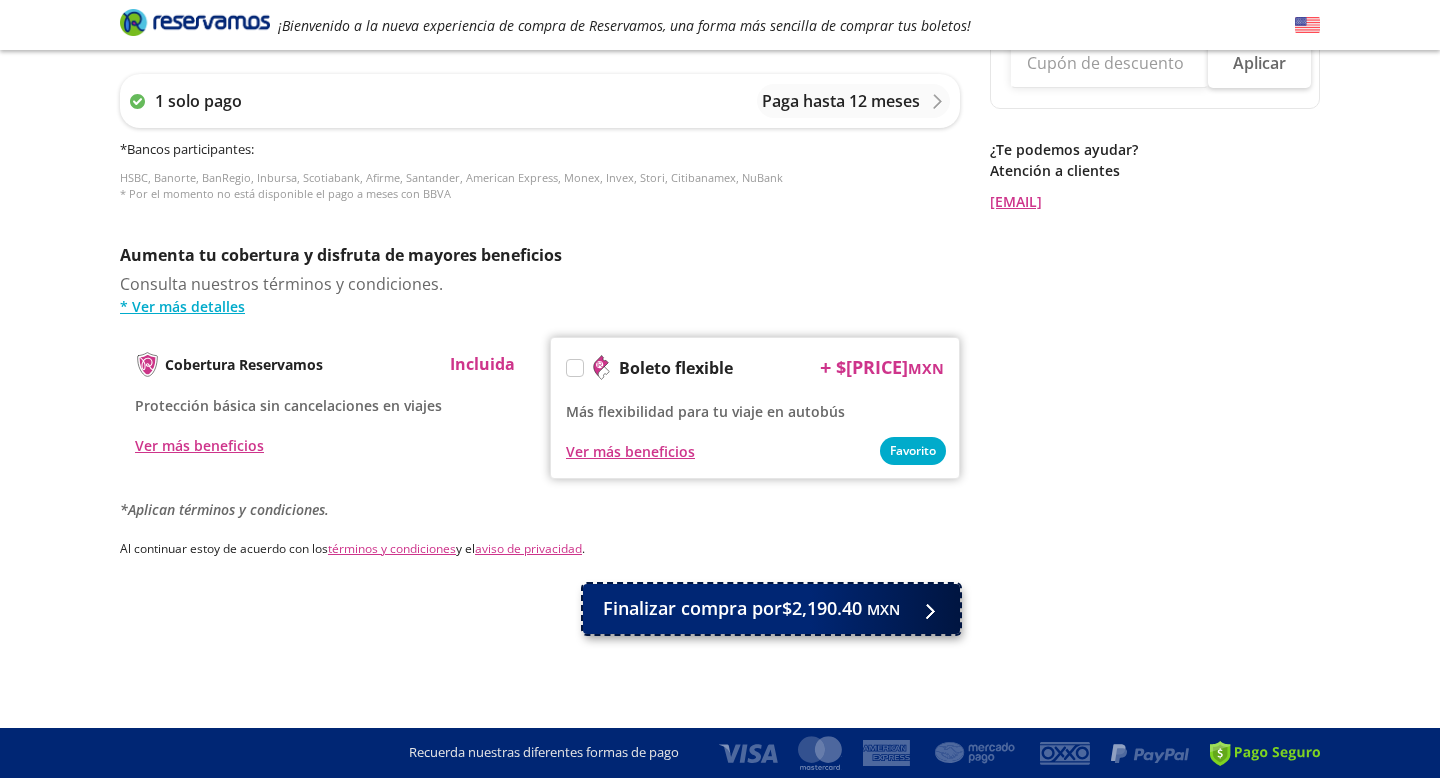 click on "Finalizar compra por $[PRICE] MXN" at bounding box center (771, 609) 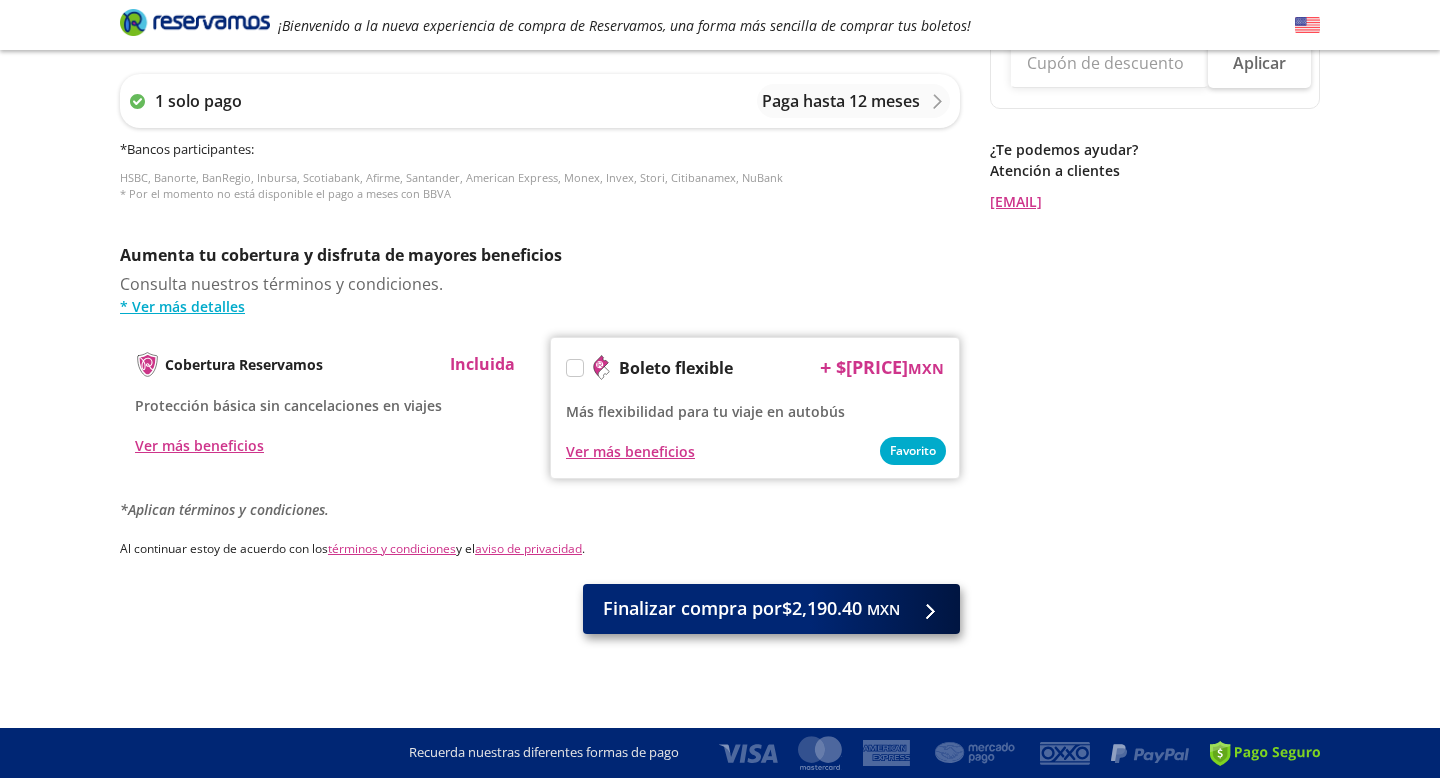 scroll, scrollTop: 0, scrollLeft: 0, axis: both 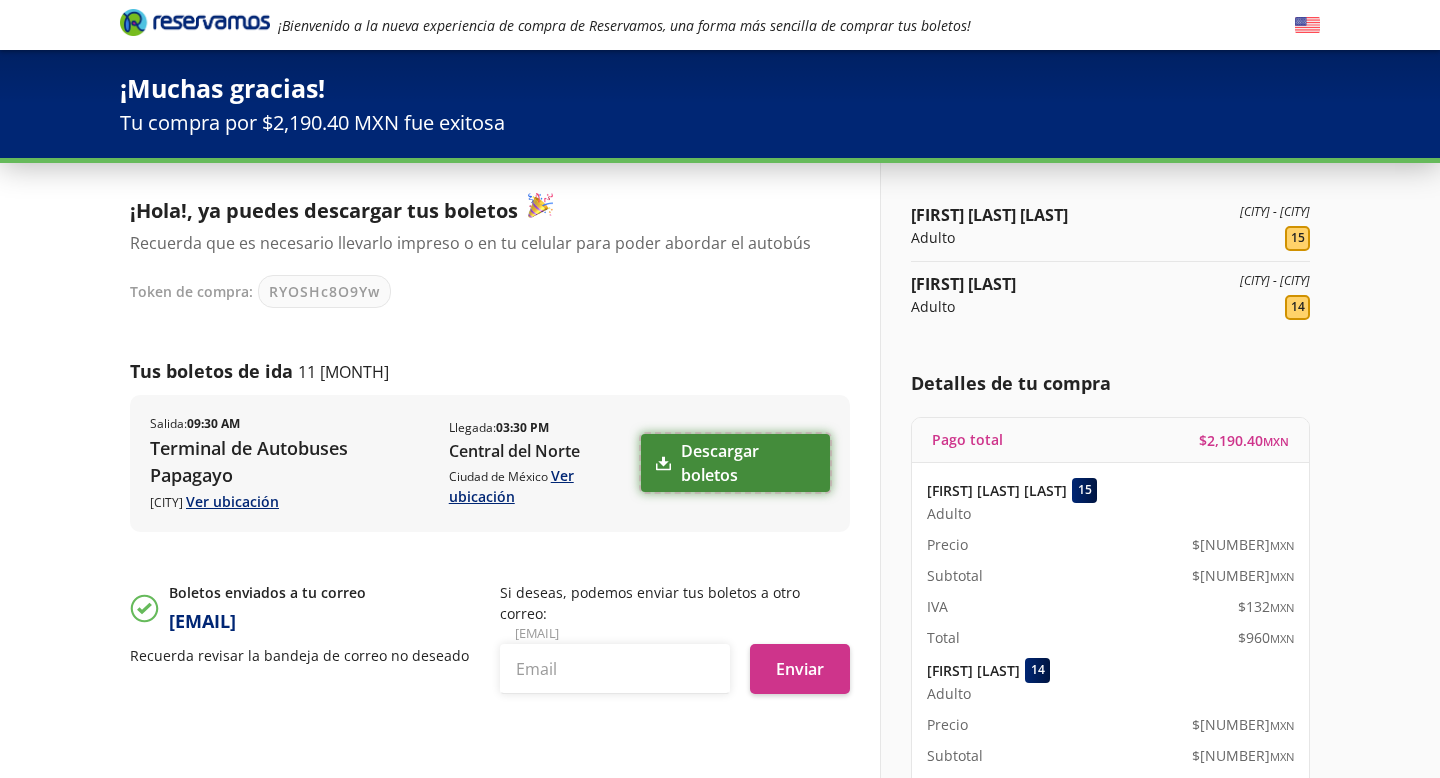 click on "Descargar boletos" at bounding box center (735, 463) 